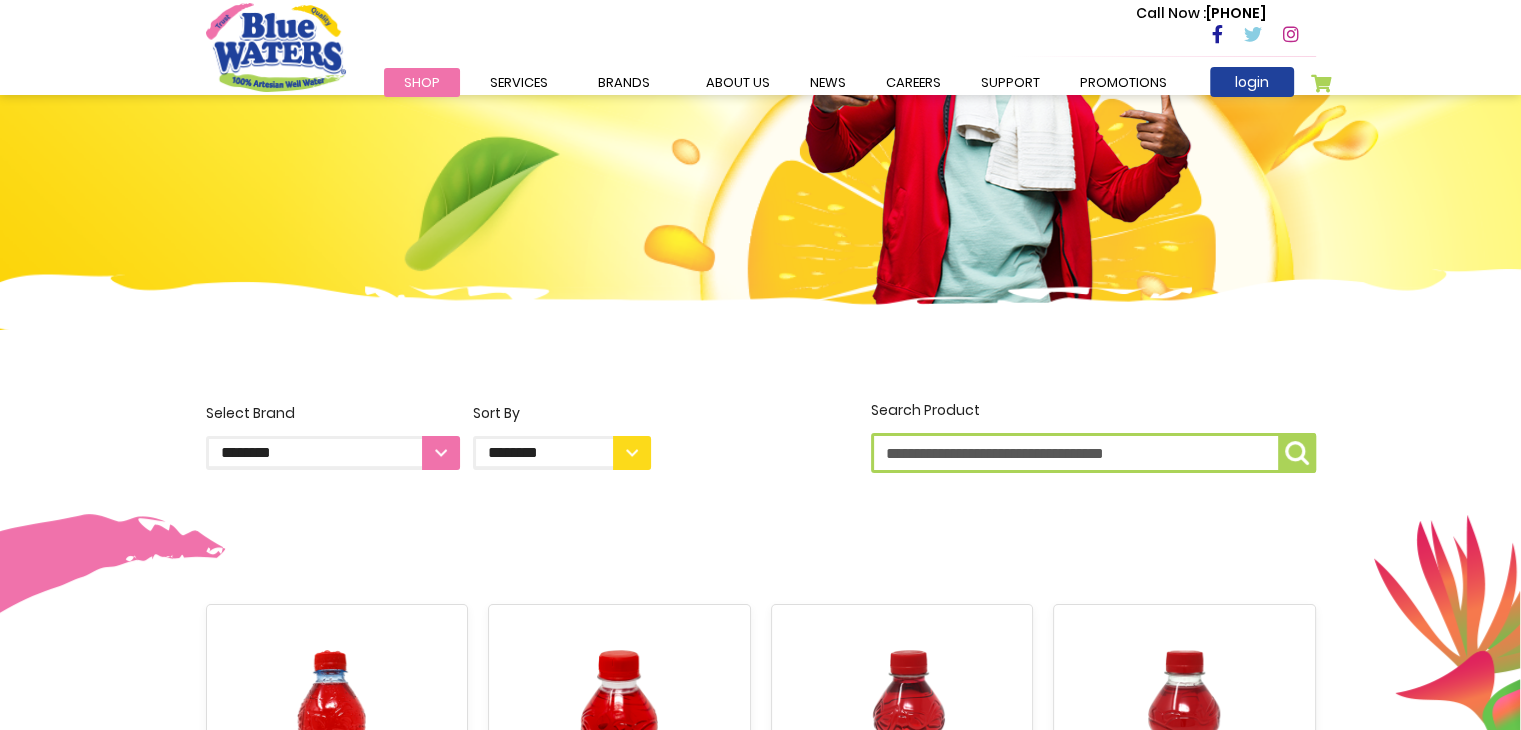 scroll, scrollTop: 239, scrollLeft: 0, axis: vertical 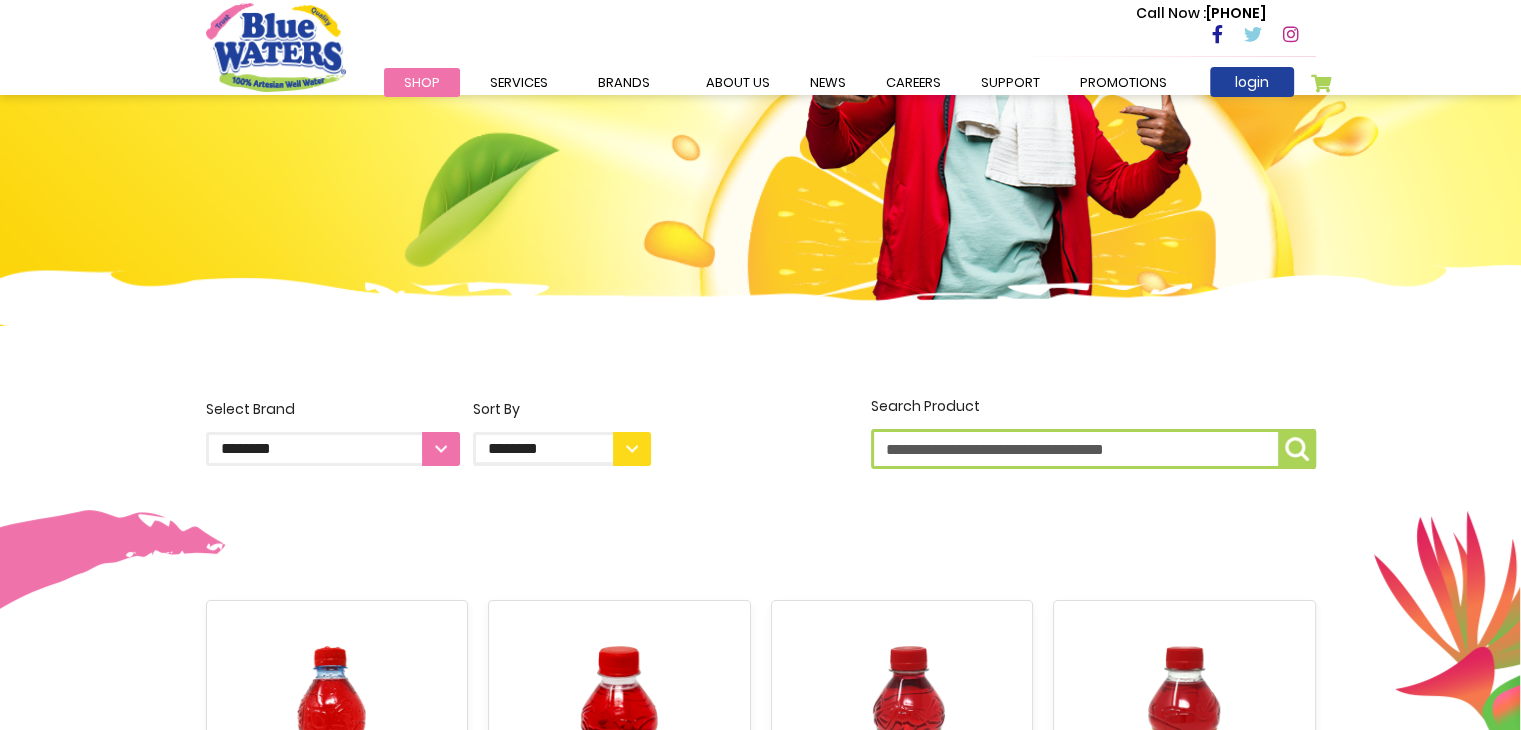 click on "**********" at bounding box center [333, 449] 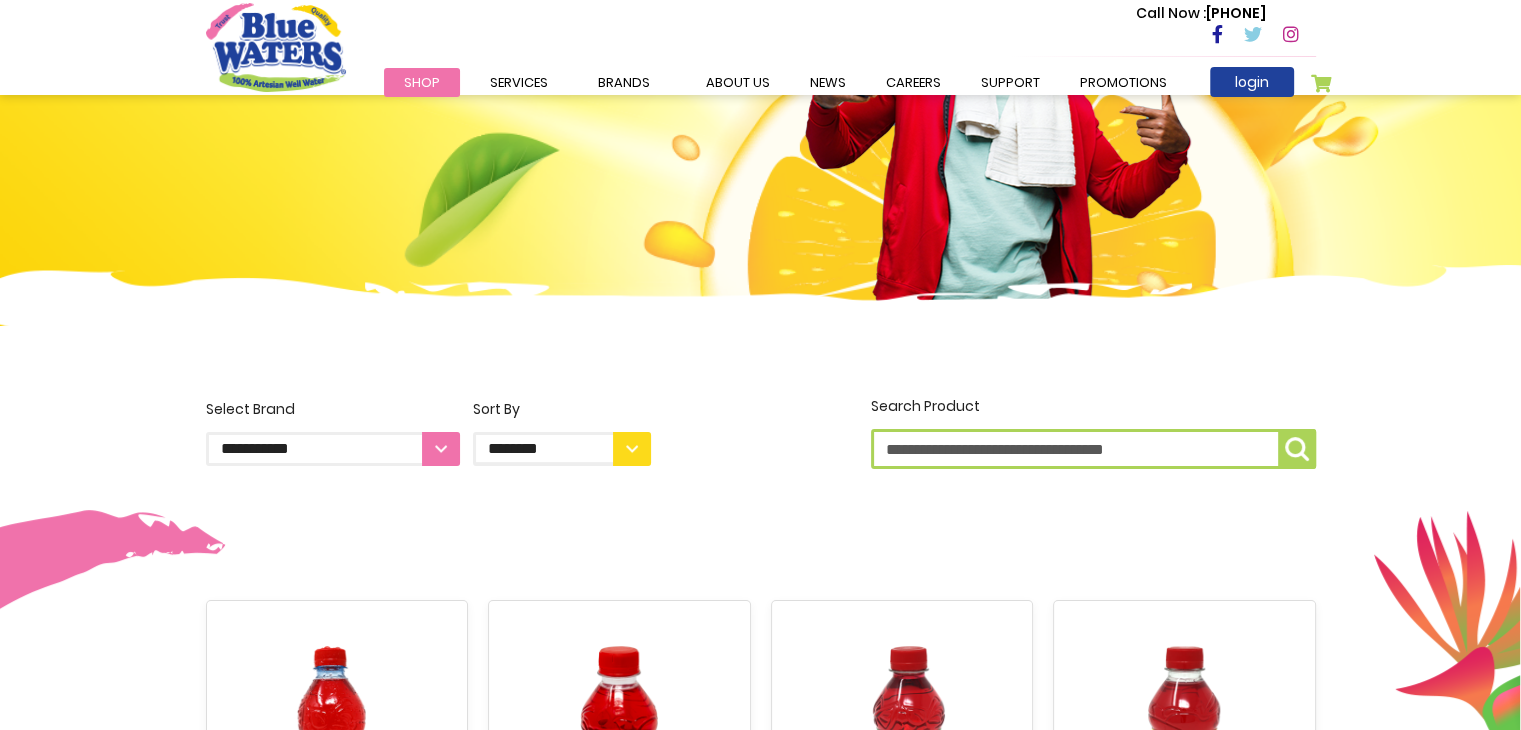 click on "**********" at bounding box center [333, 449] 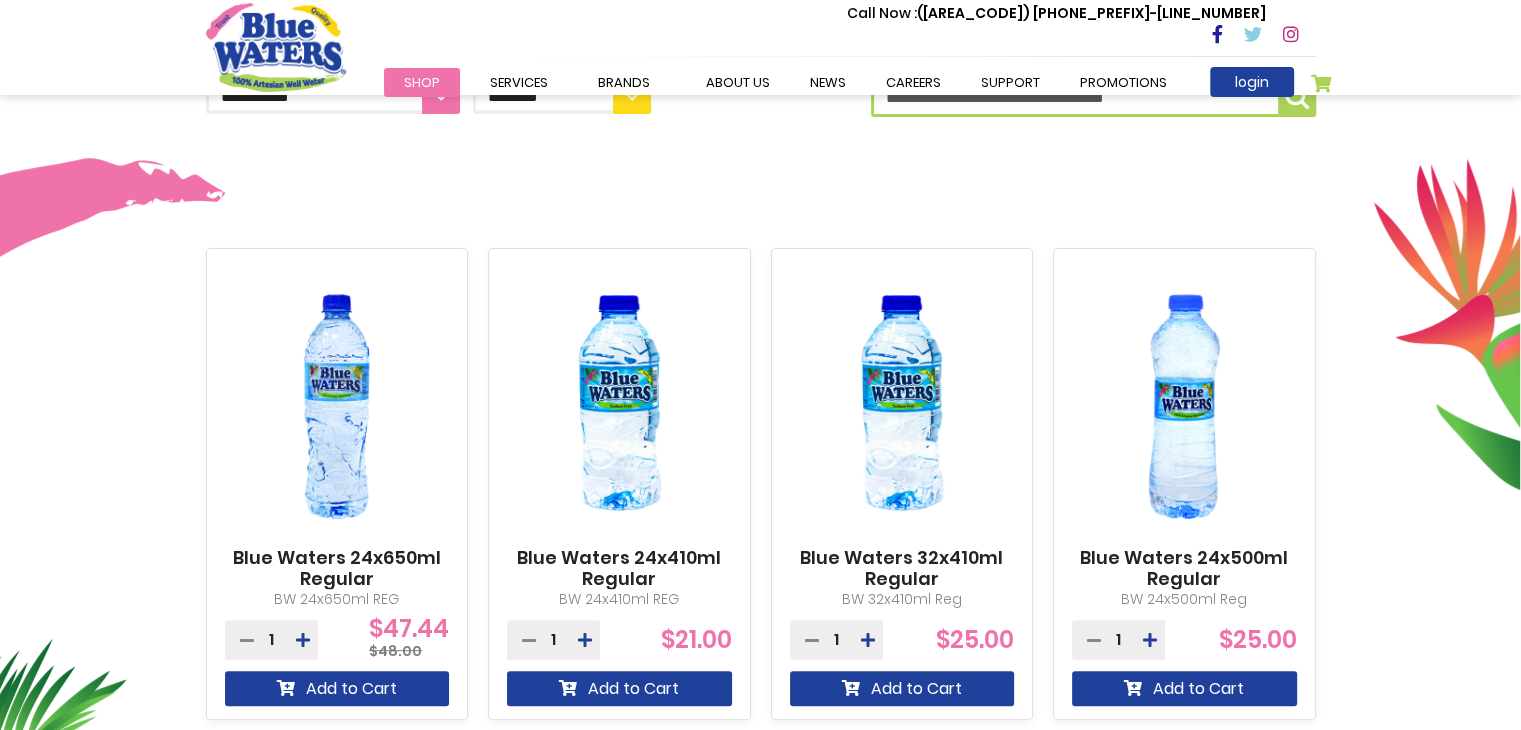 scroll, scrollTop: 552, scrollLeft: 0, axis: vertical 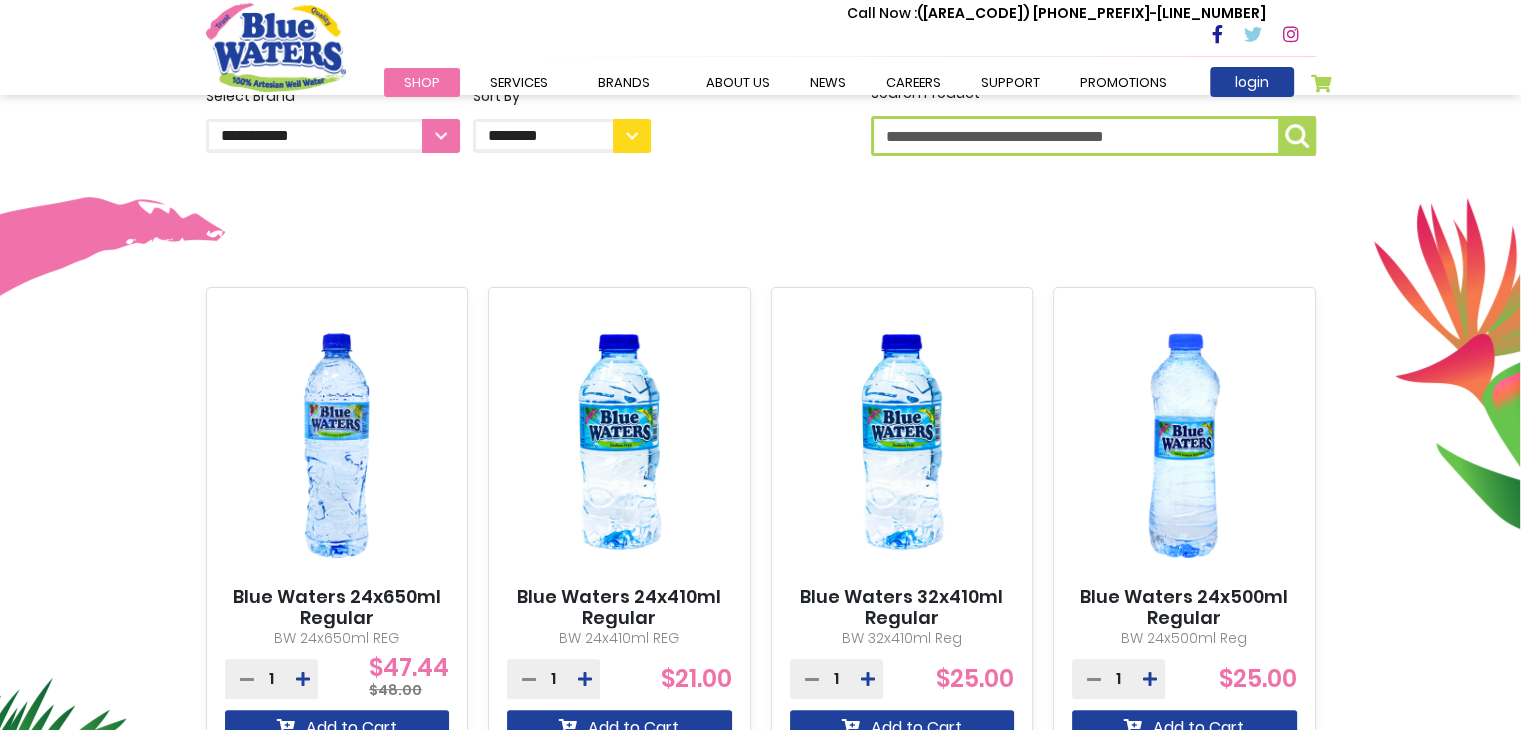 click on "Call Now :  (868) 640-8824" at bounding box center [846, 35] 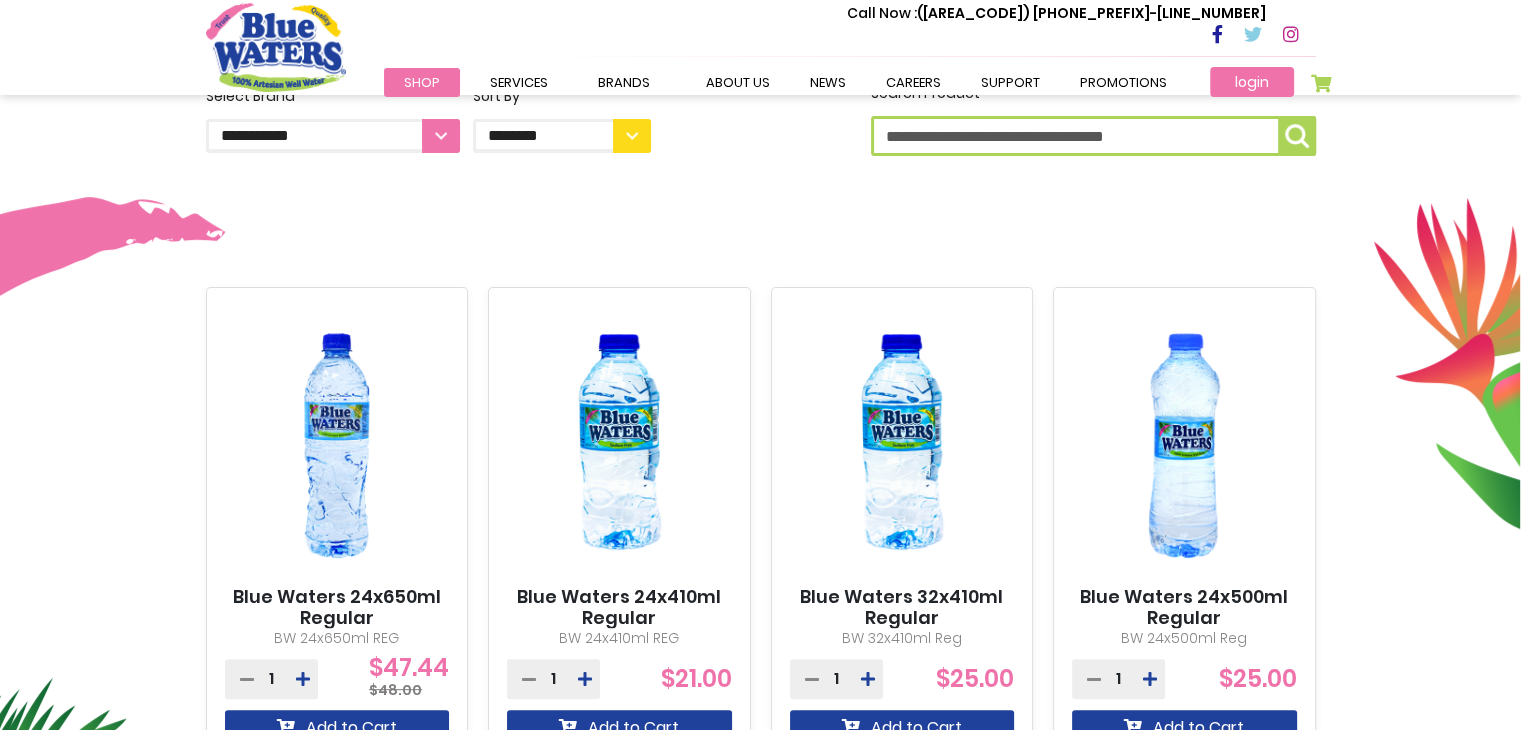 click on "login" at bounding box center (1252, 82) 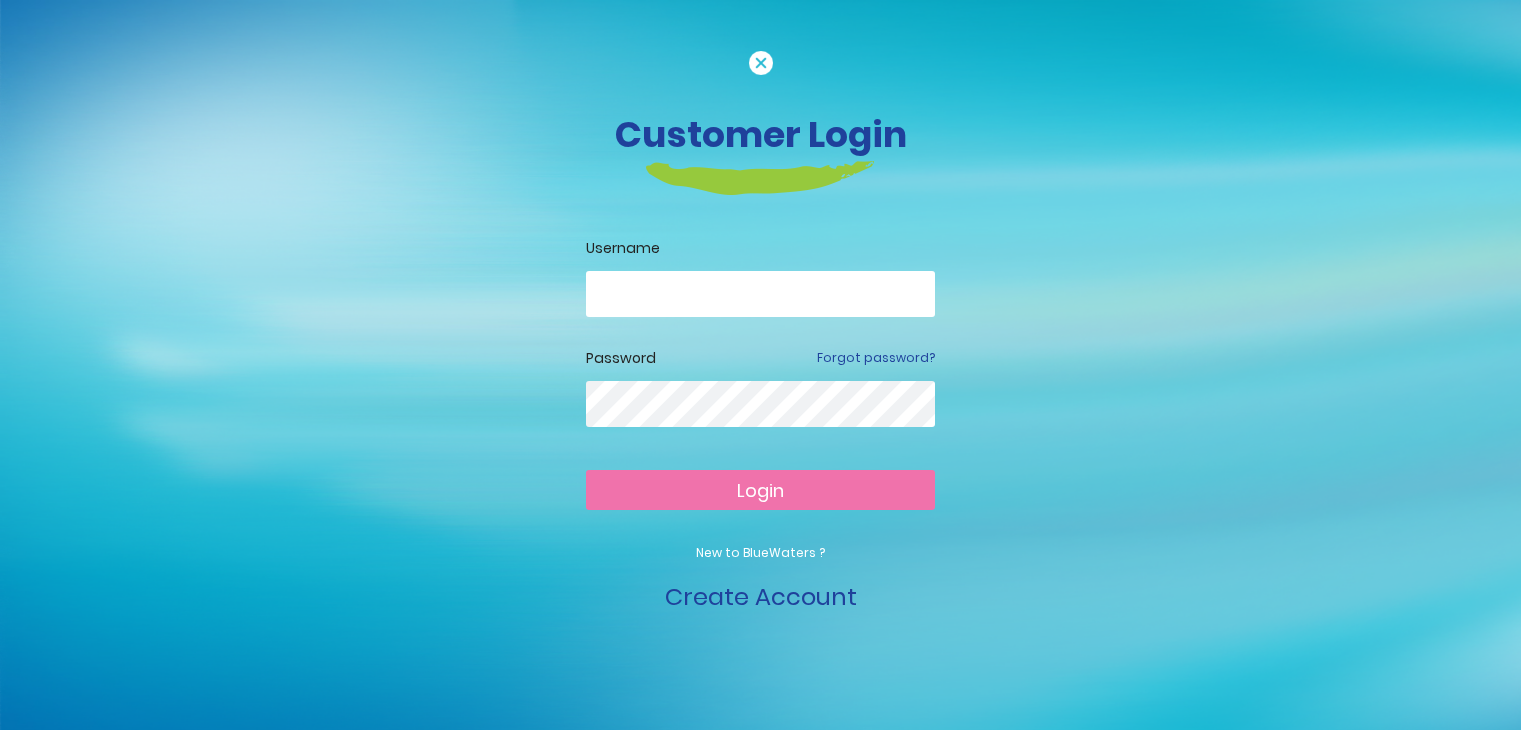 scroll, scrollTop: 0, scrollLeft: 0, axis: both 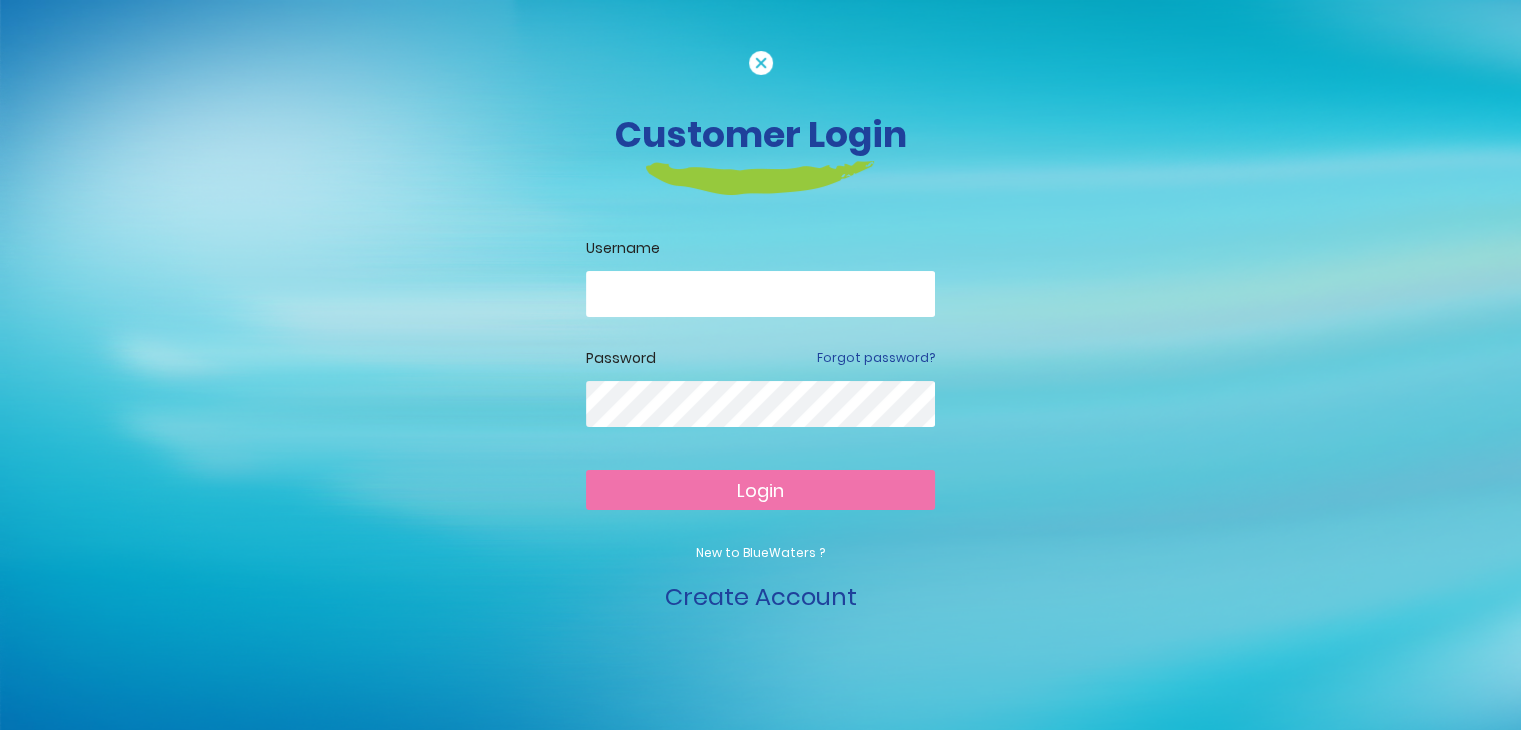 click at bounding box center [760, 294] 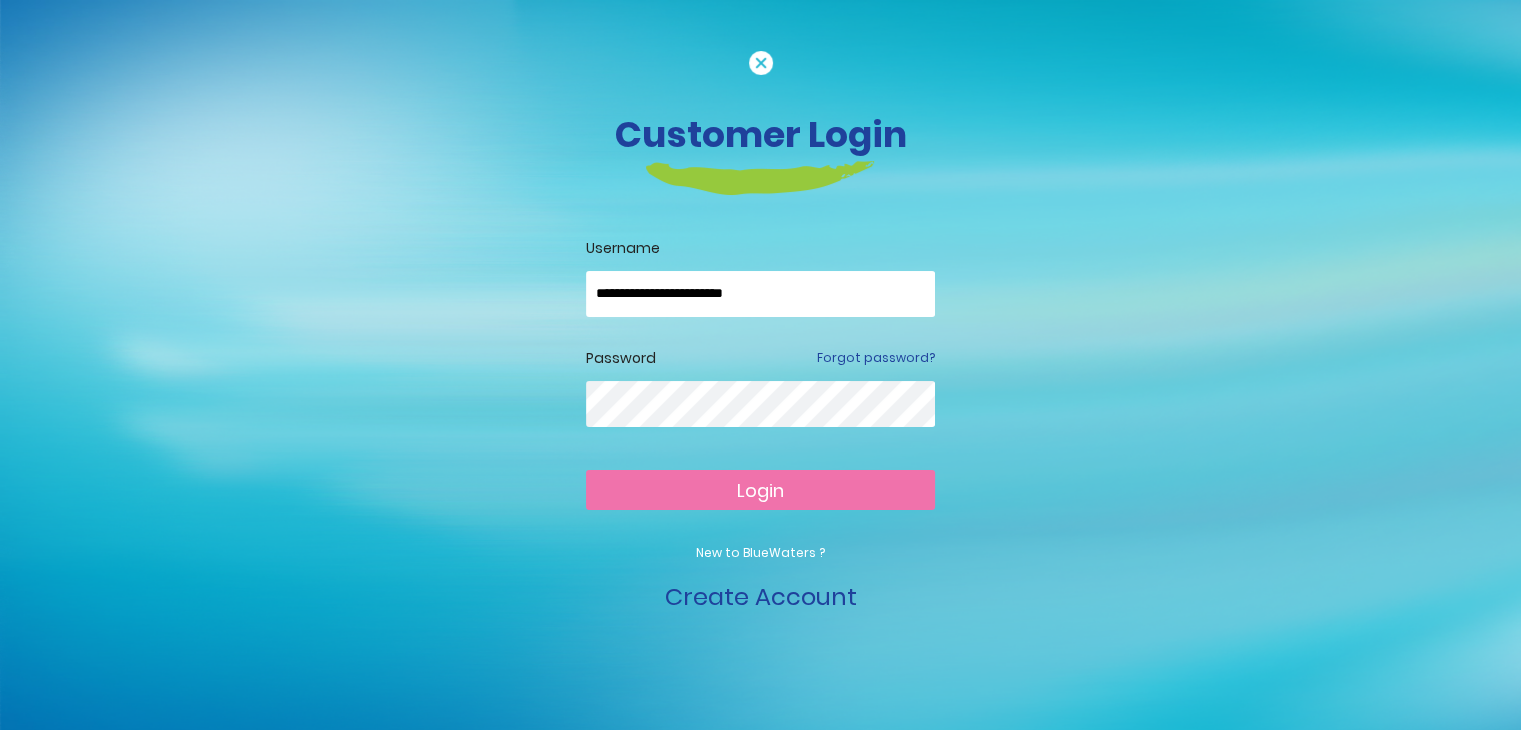 type on "**********" 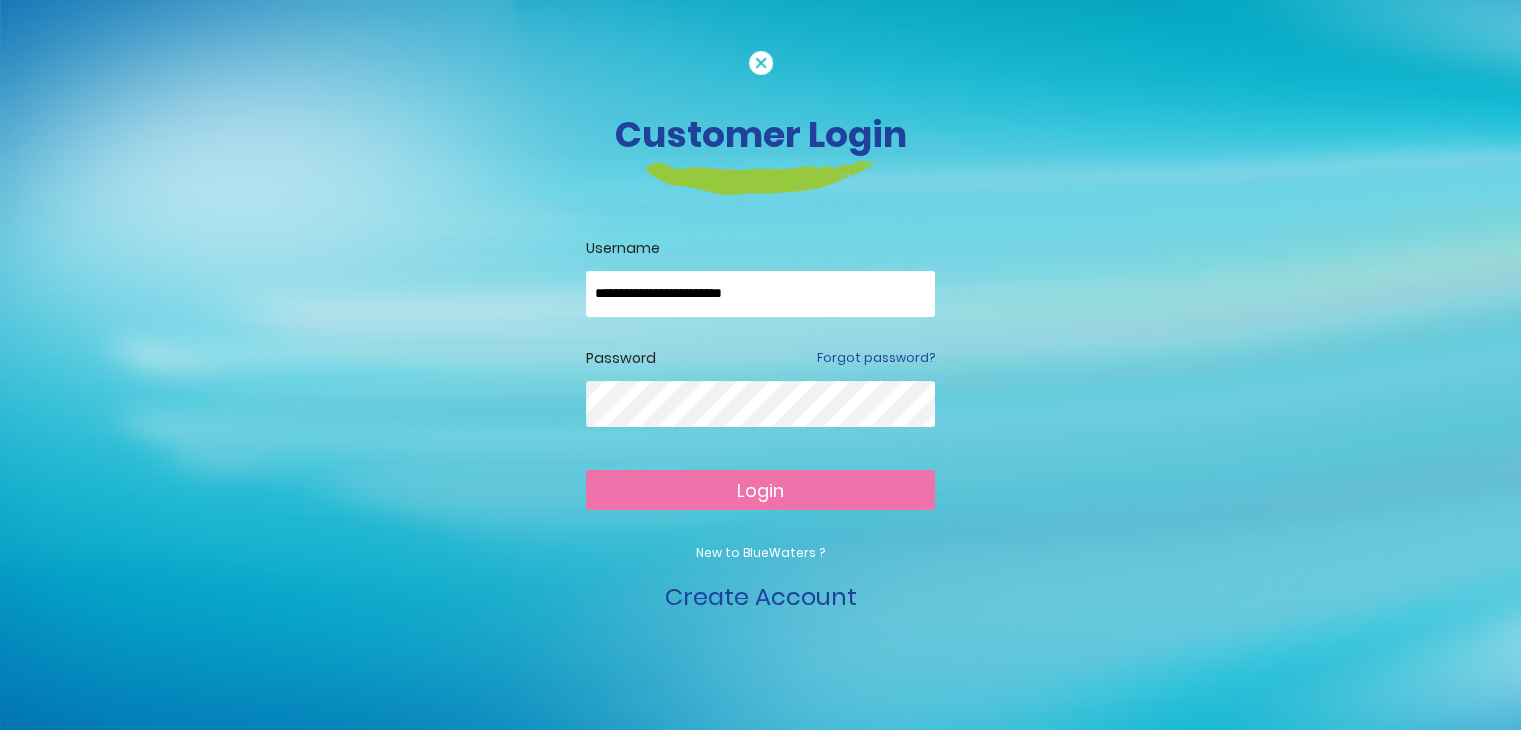 click on "Login" at bounding box center (760, 490) 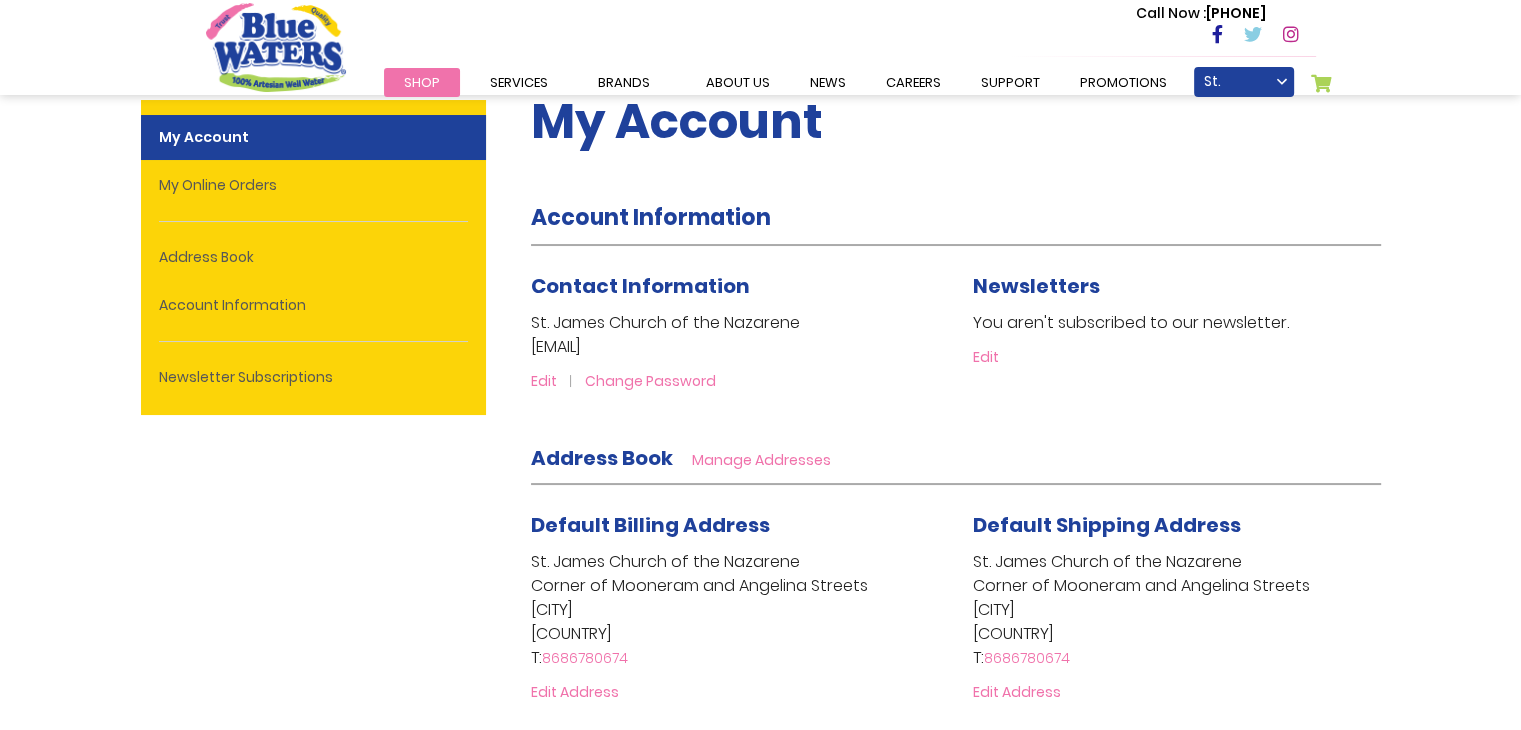 scroll, scrollTop: 51, scrollLeft: 0, axis: vertical 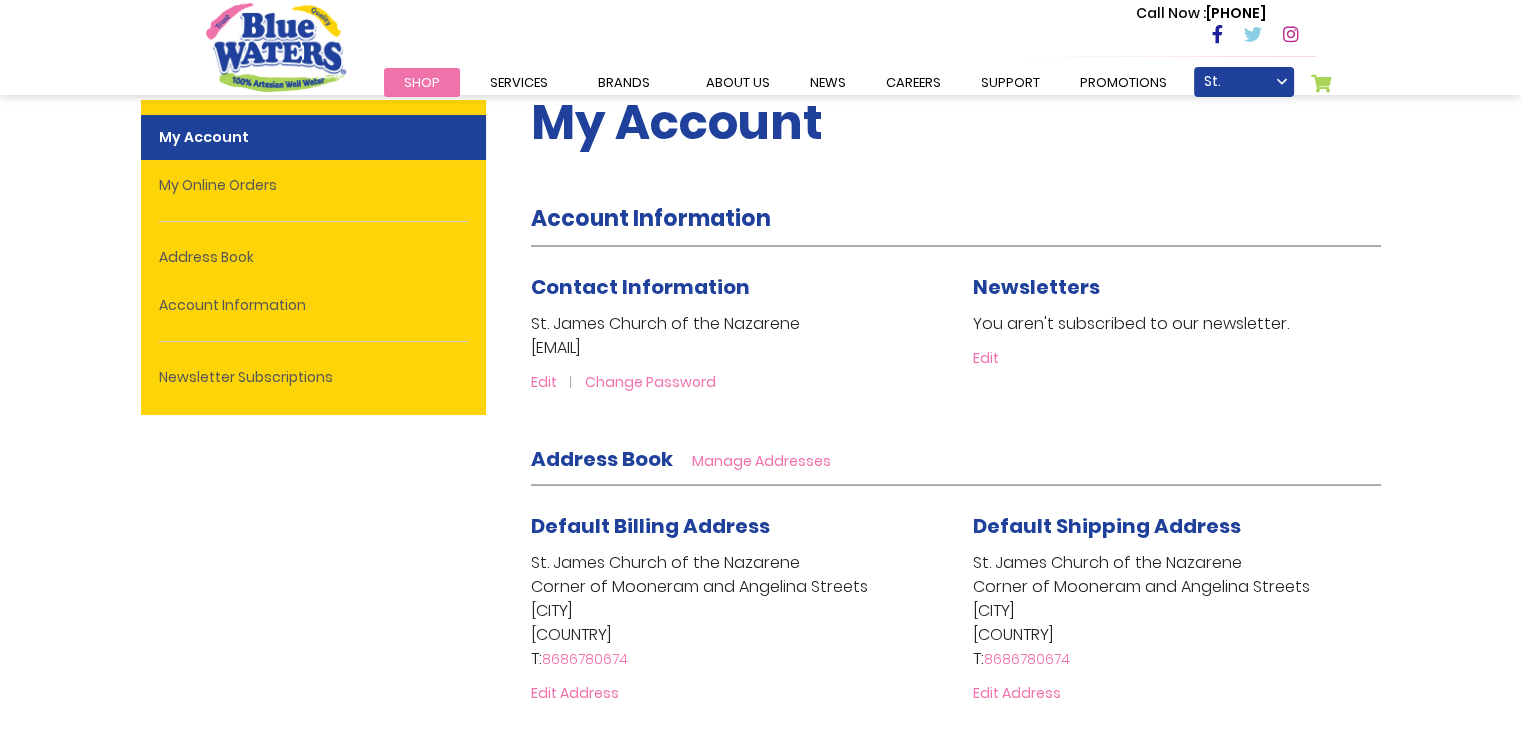 click on "Shop" at bounding box center (422, 82) 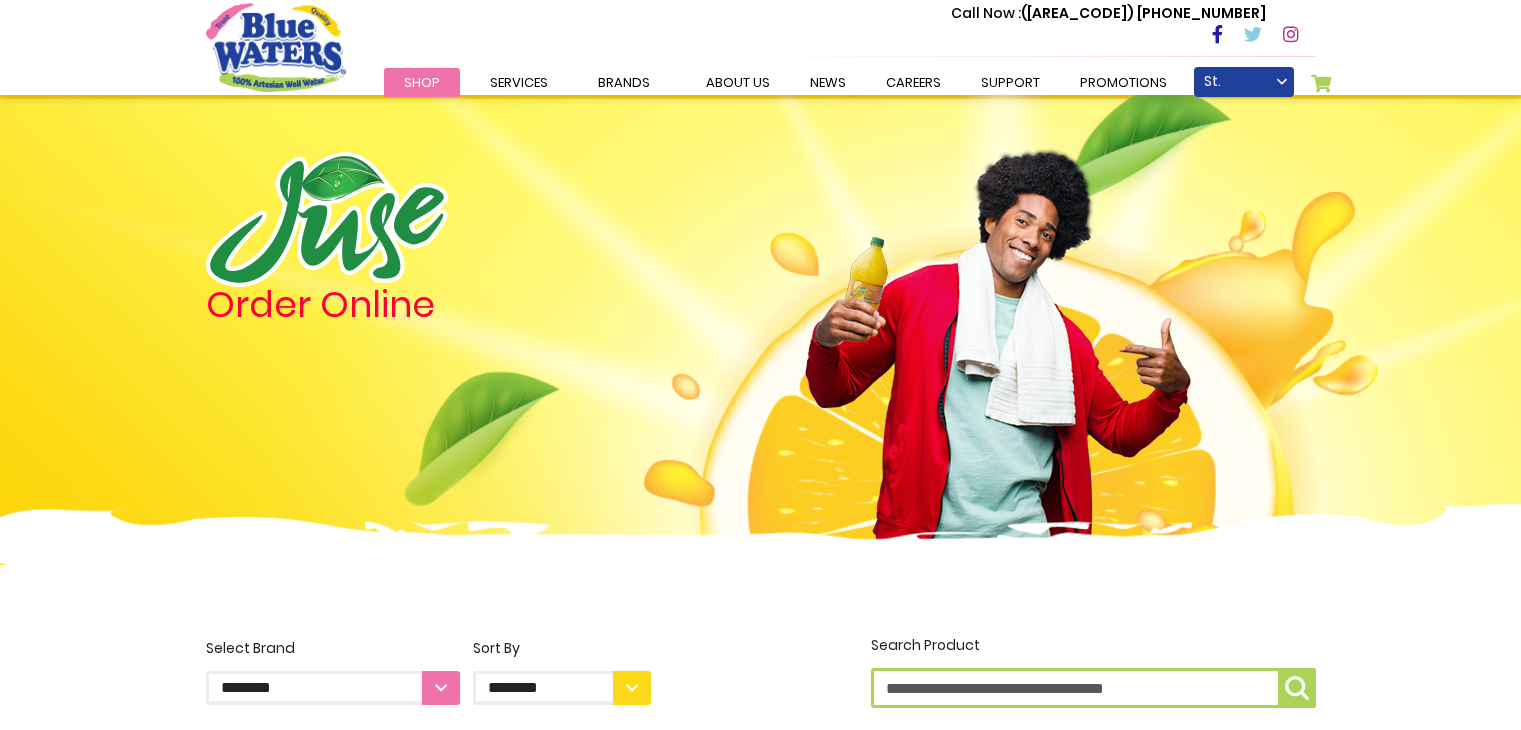 scroll, scrollTop: 294, scrollLeft: 0, axis: vertical 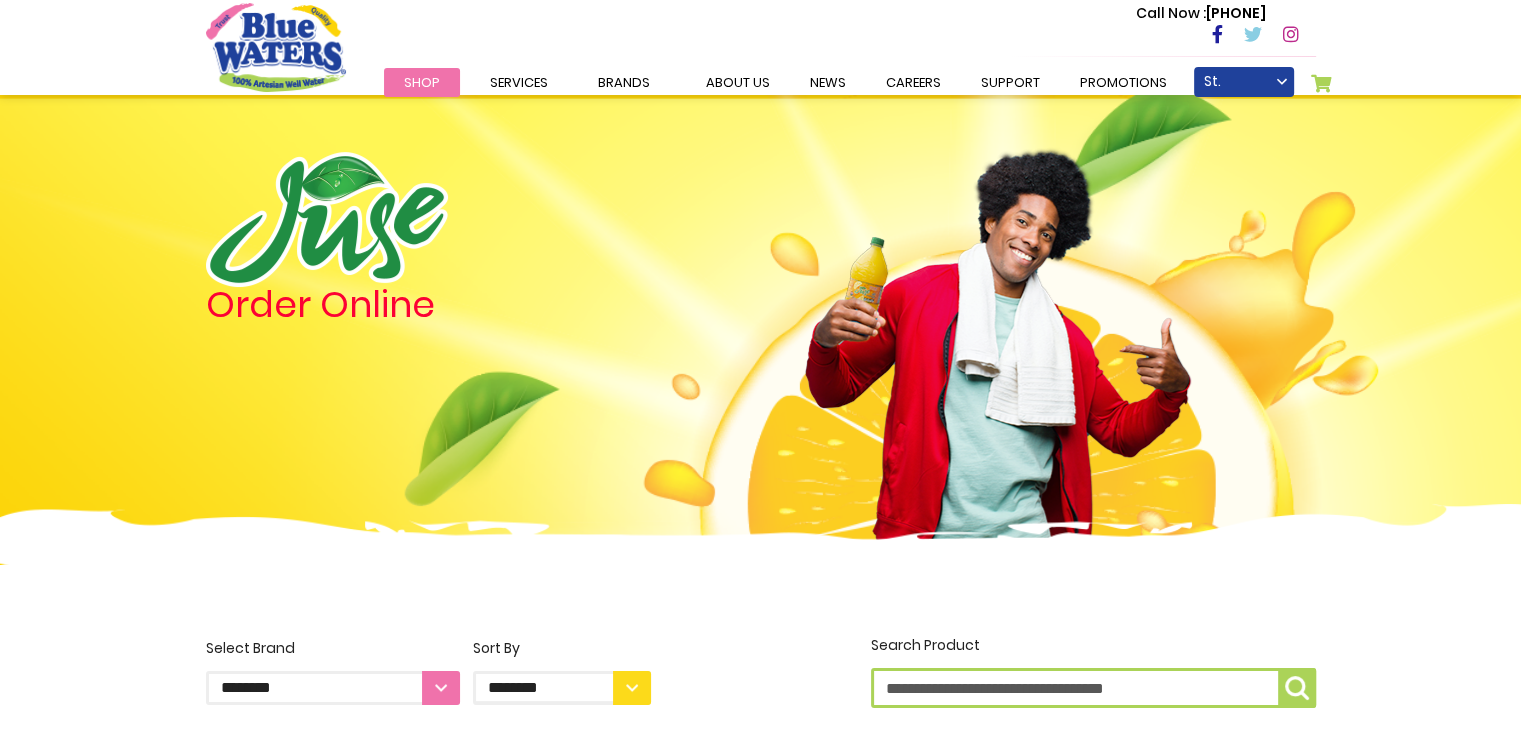 click on "**********" at bounding box center [333, 688] 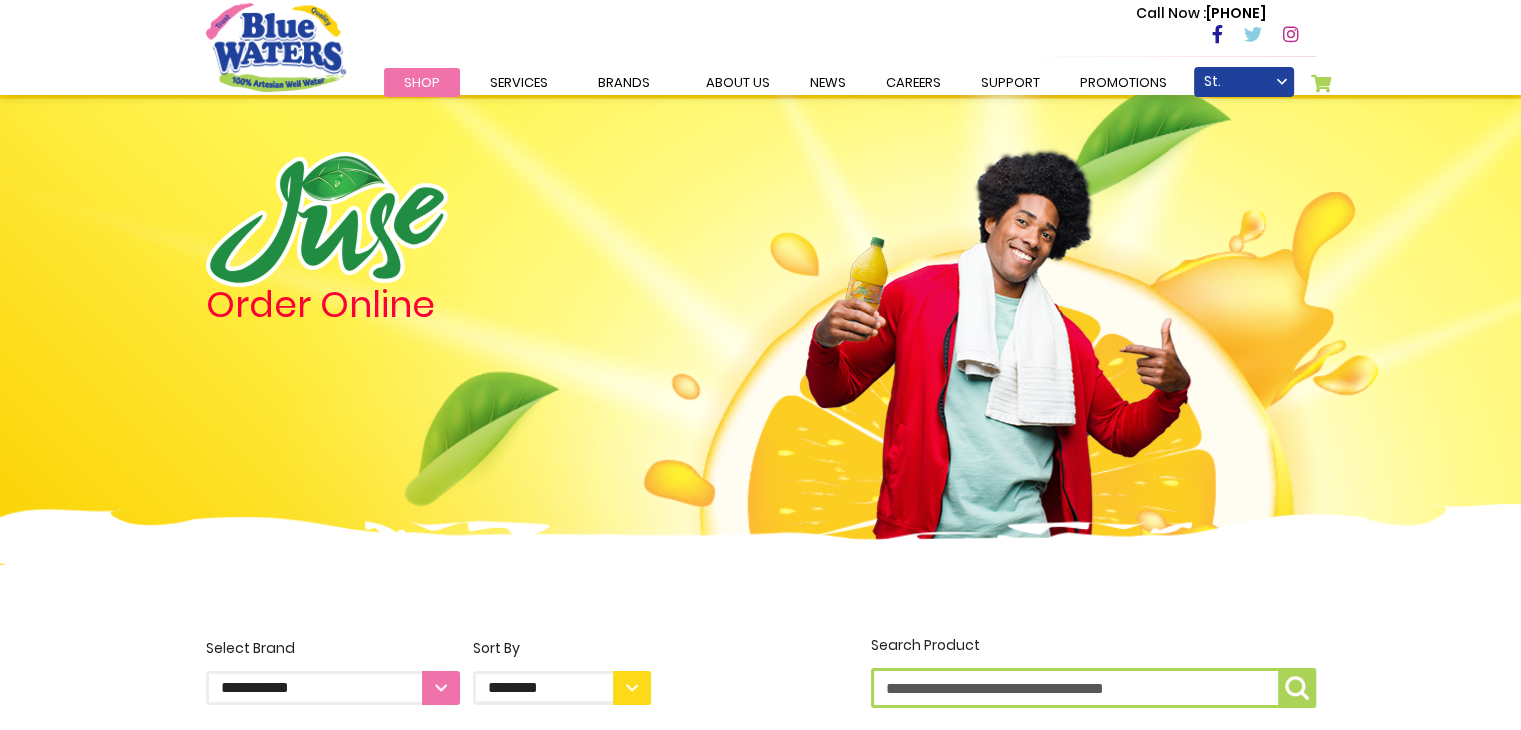 click on "**********" at bounding box center (333, 688) 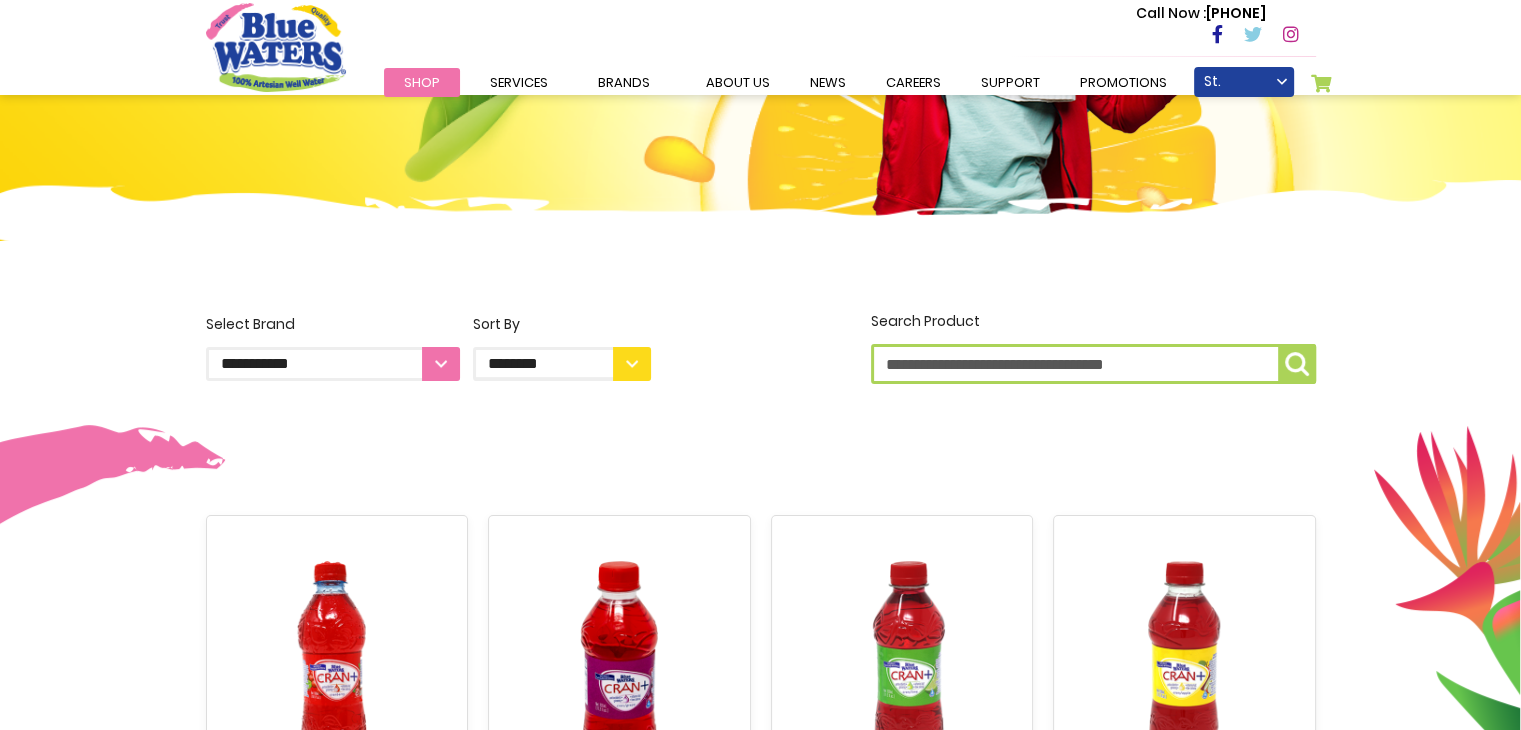 scroll, scrollTop: 348, scrollLeft: 0, axis: vertical 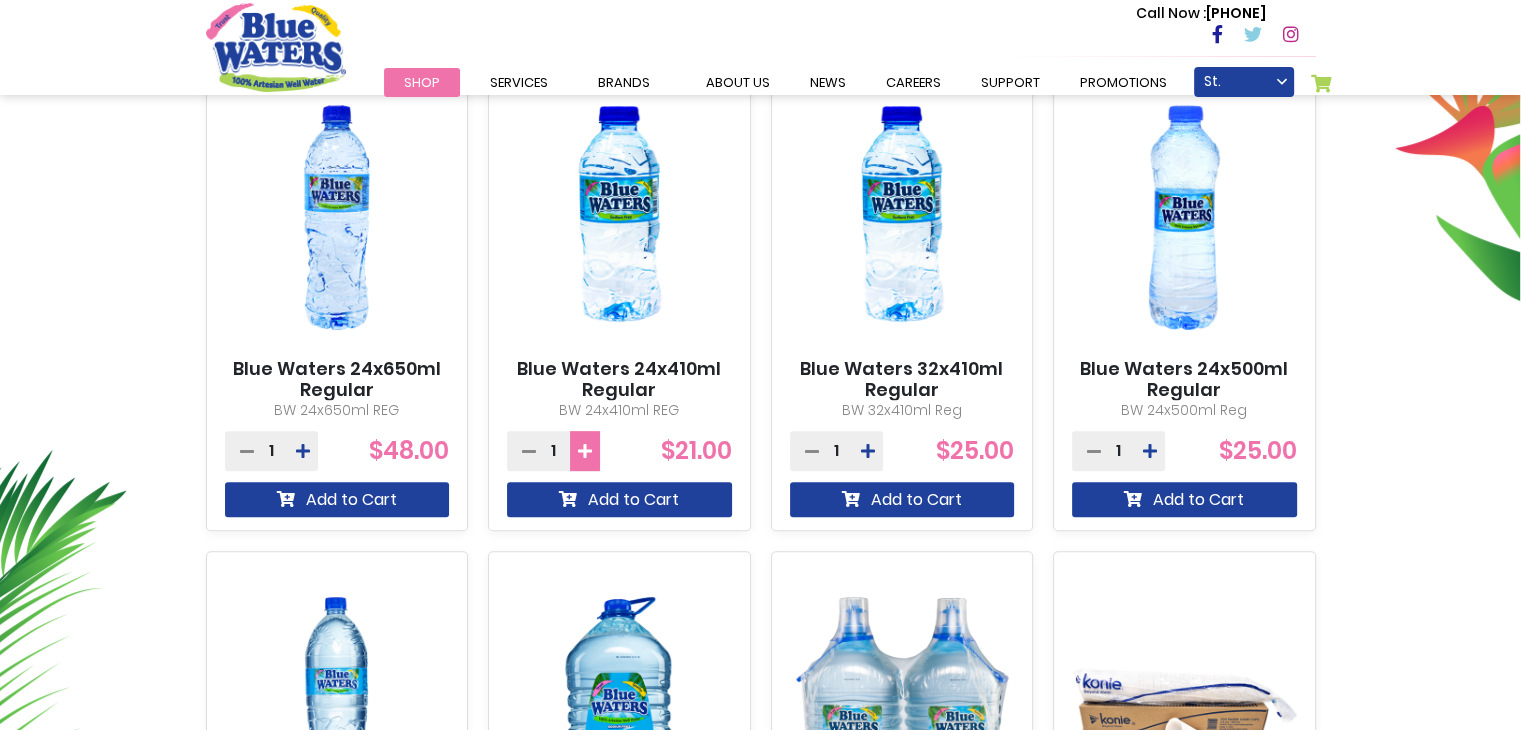 click at bounding box center [585, 451] 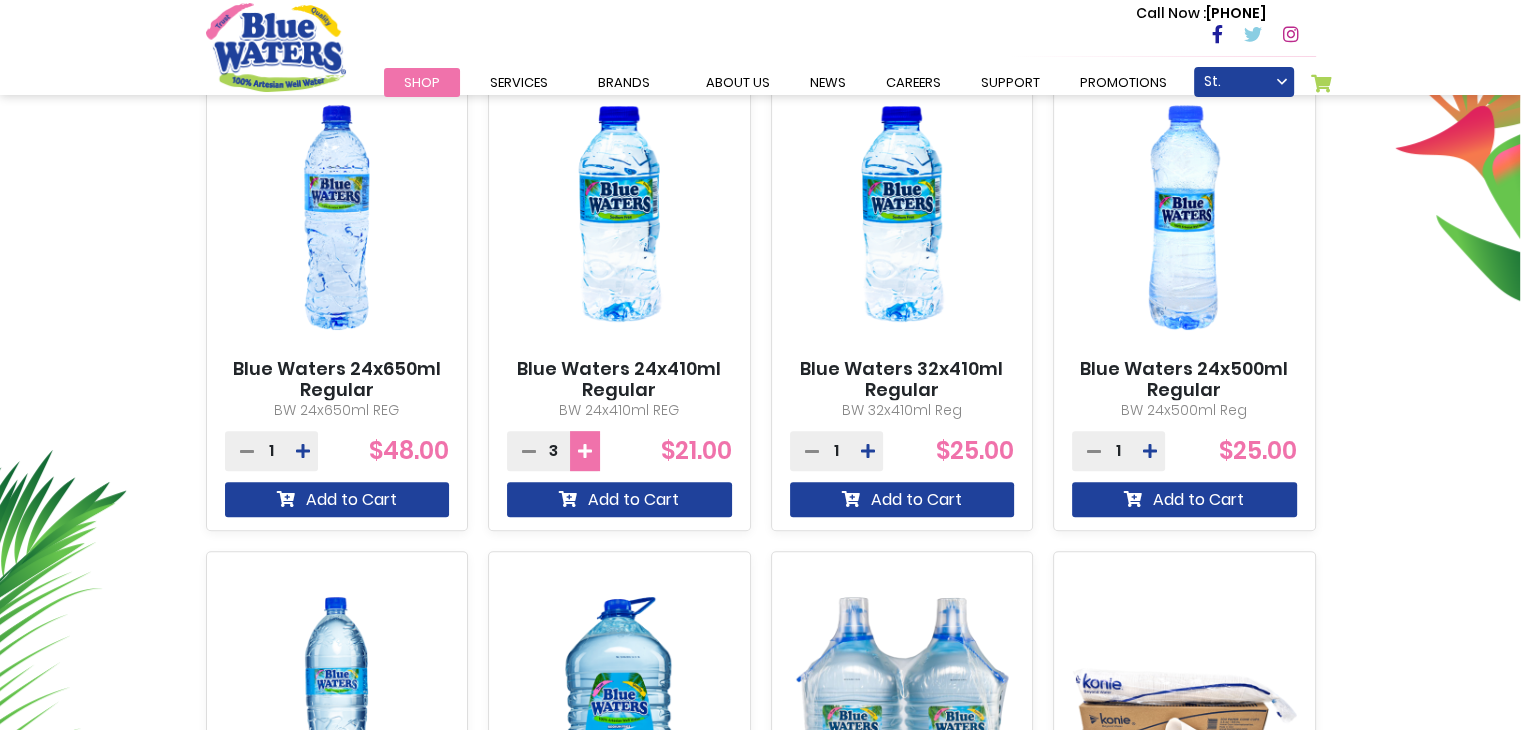 click at bounding box center (585, 451) 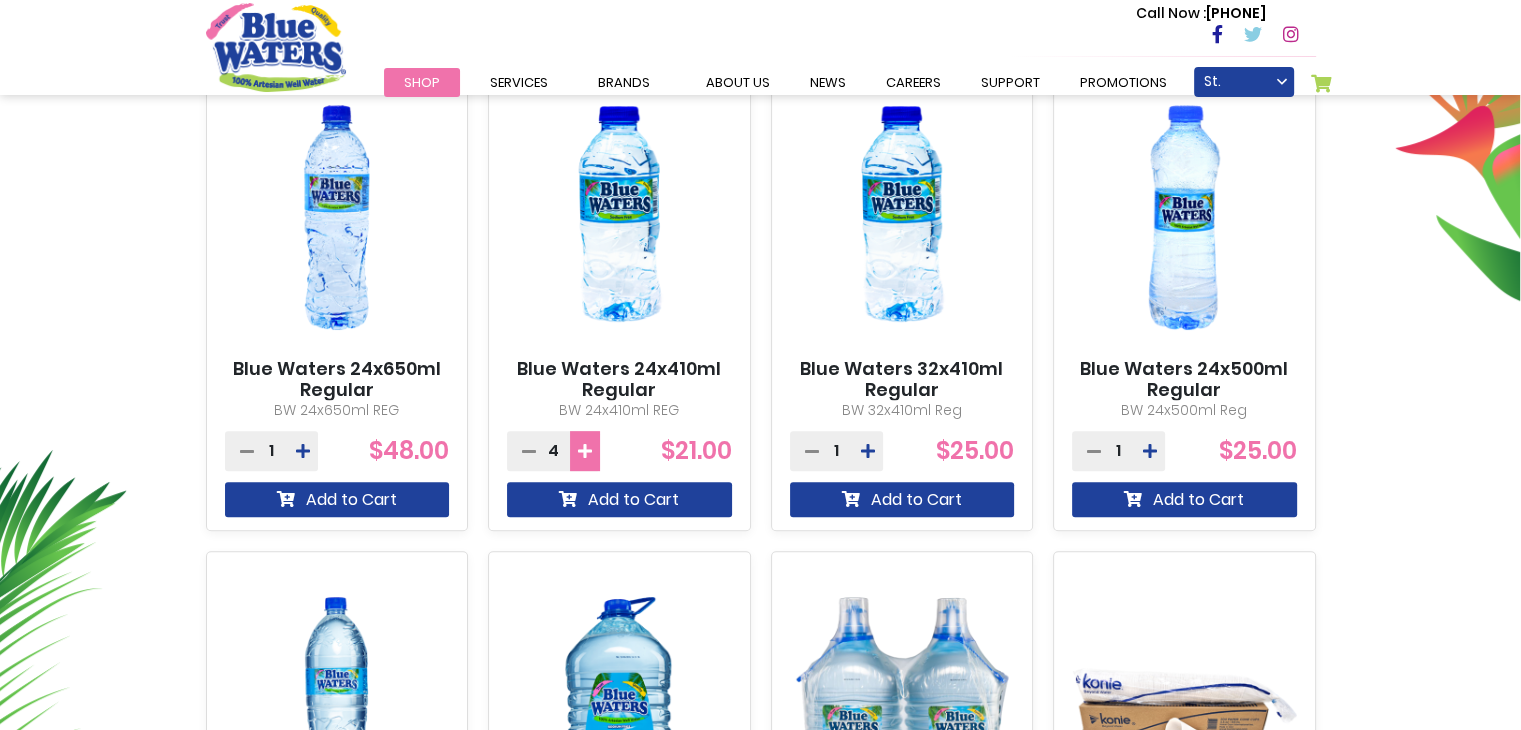 click at bounding box center [585, 451] 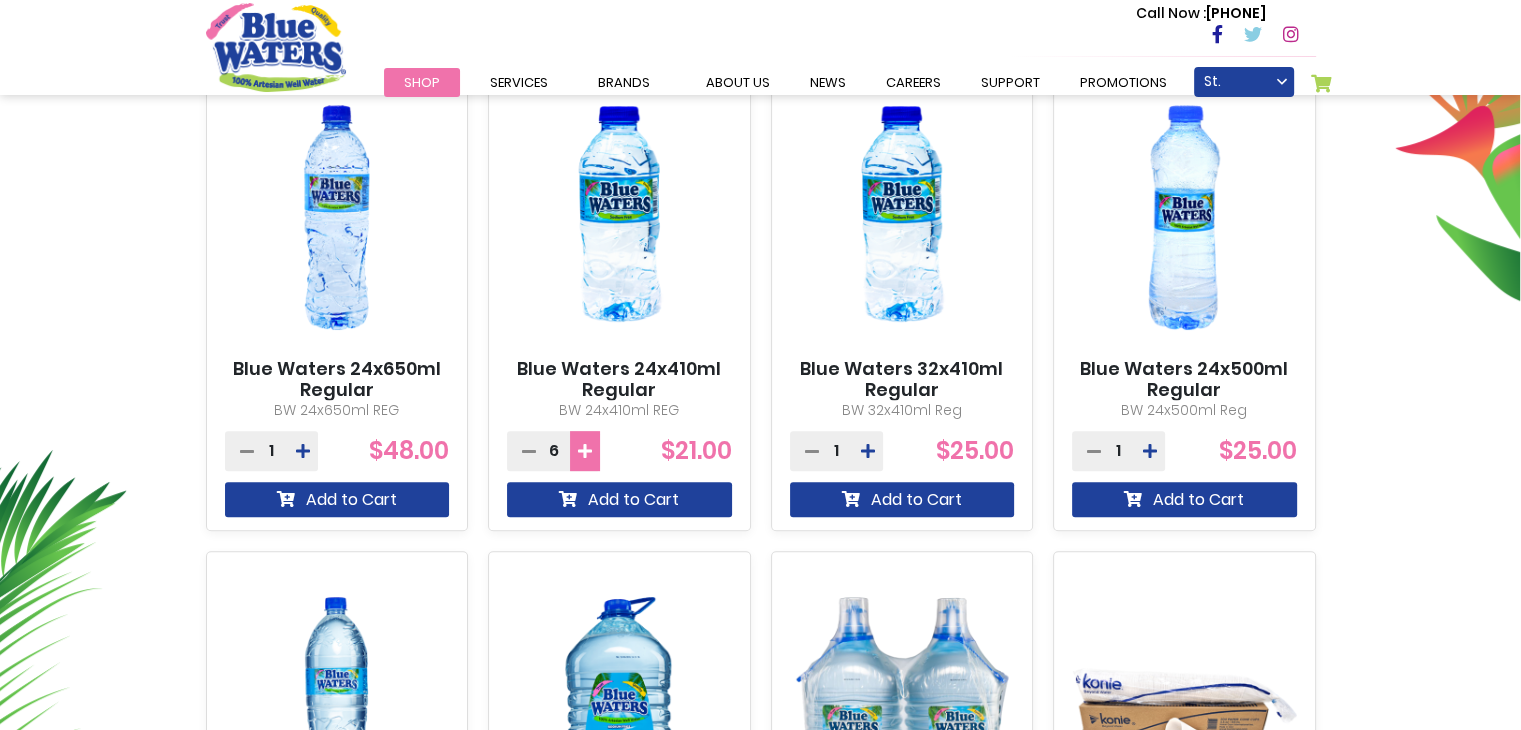 click at bounding box center [585, 451] 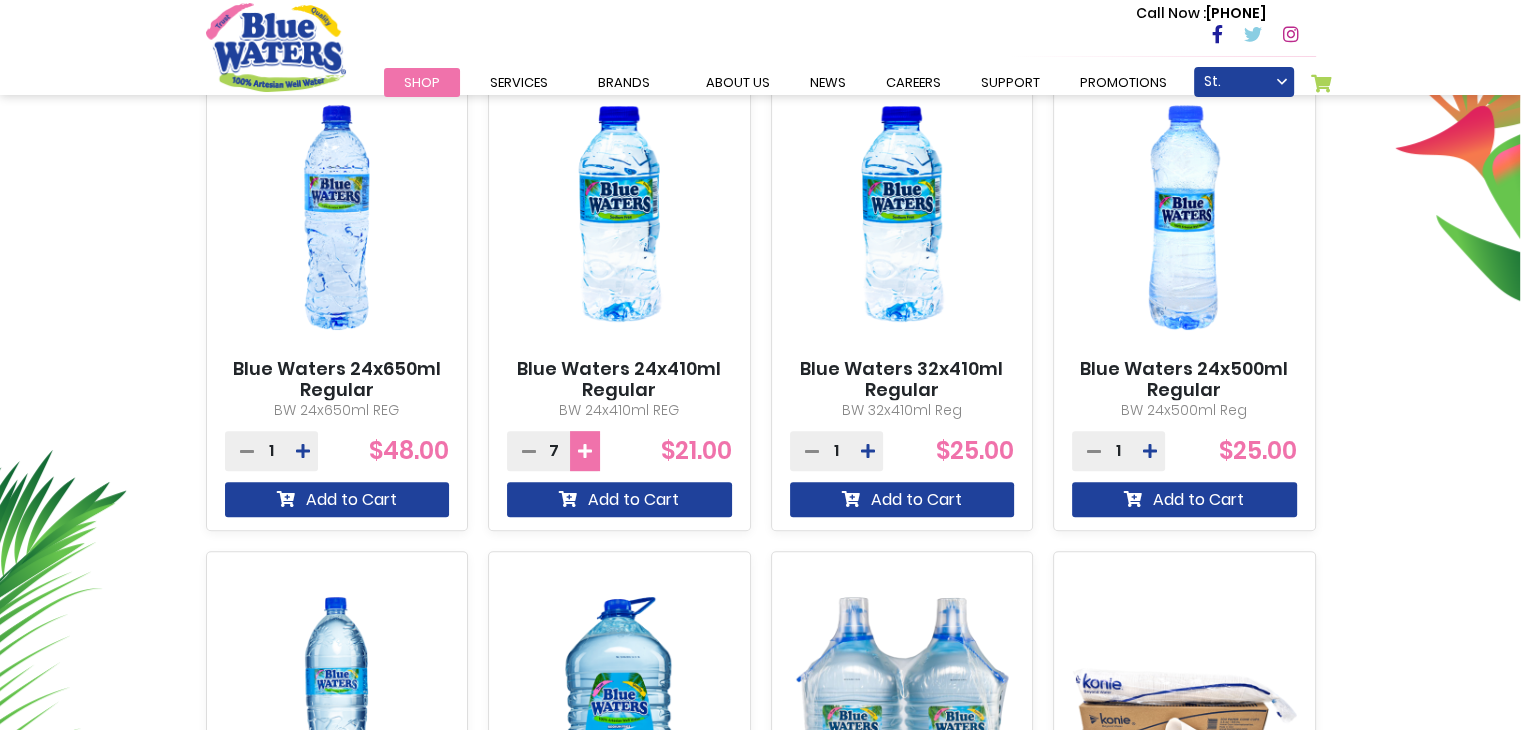 click at bounding box center (585, 451) 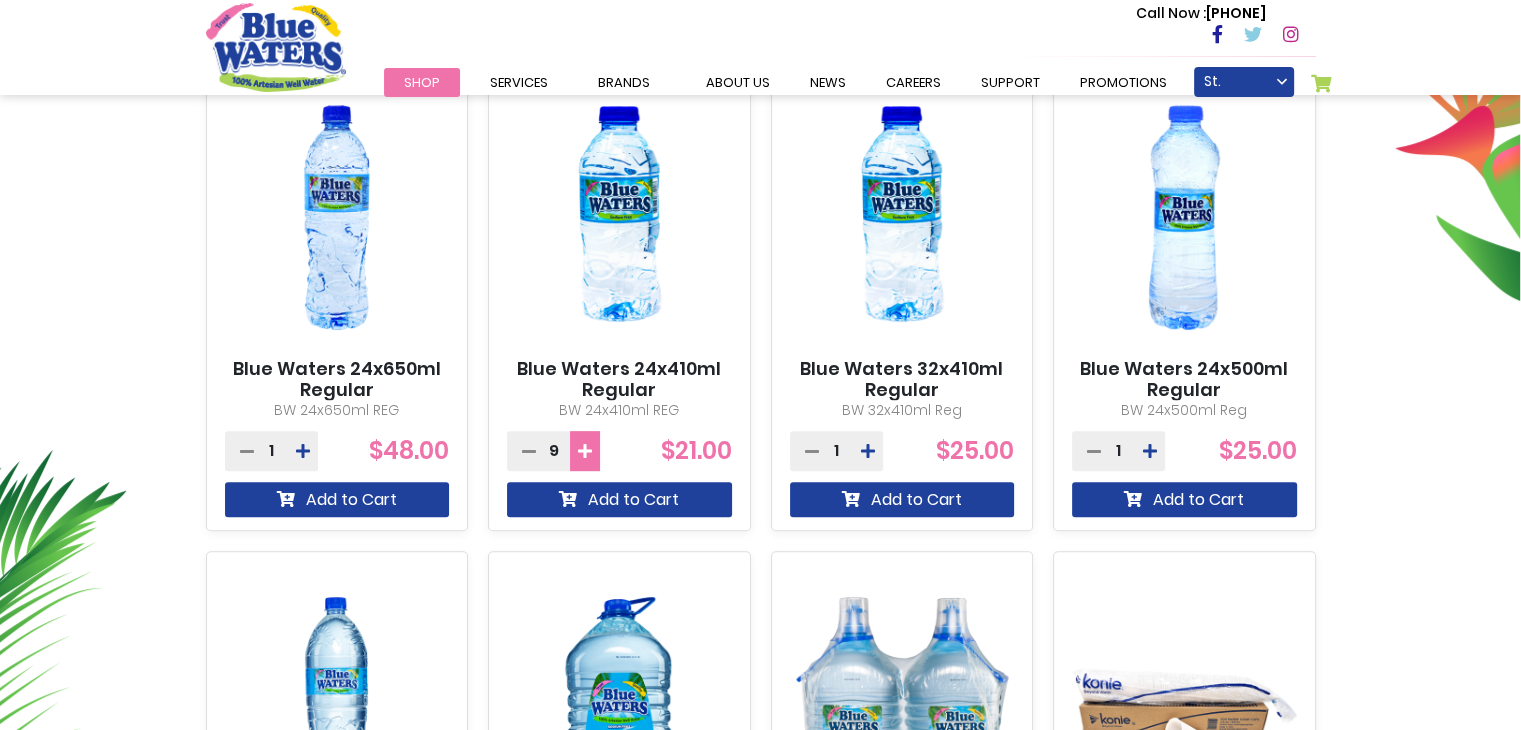 click at bounding box center (585, 451) 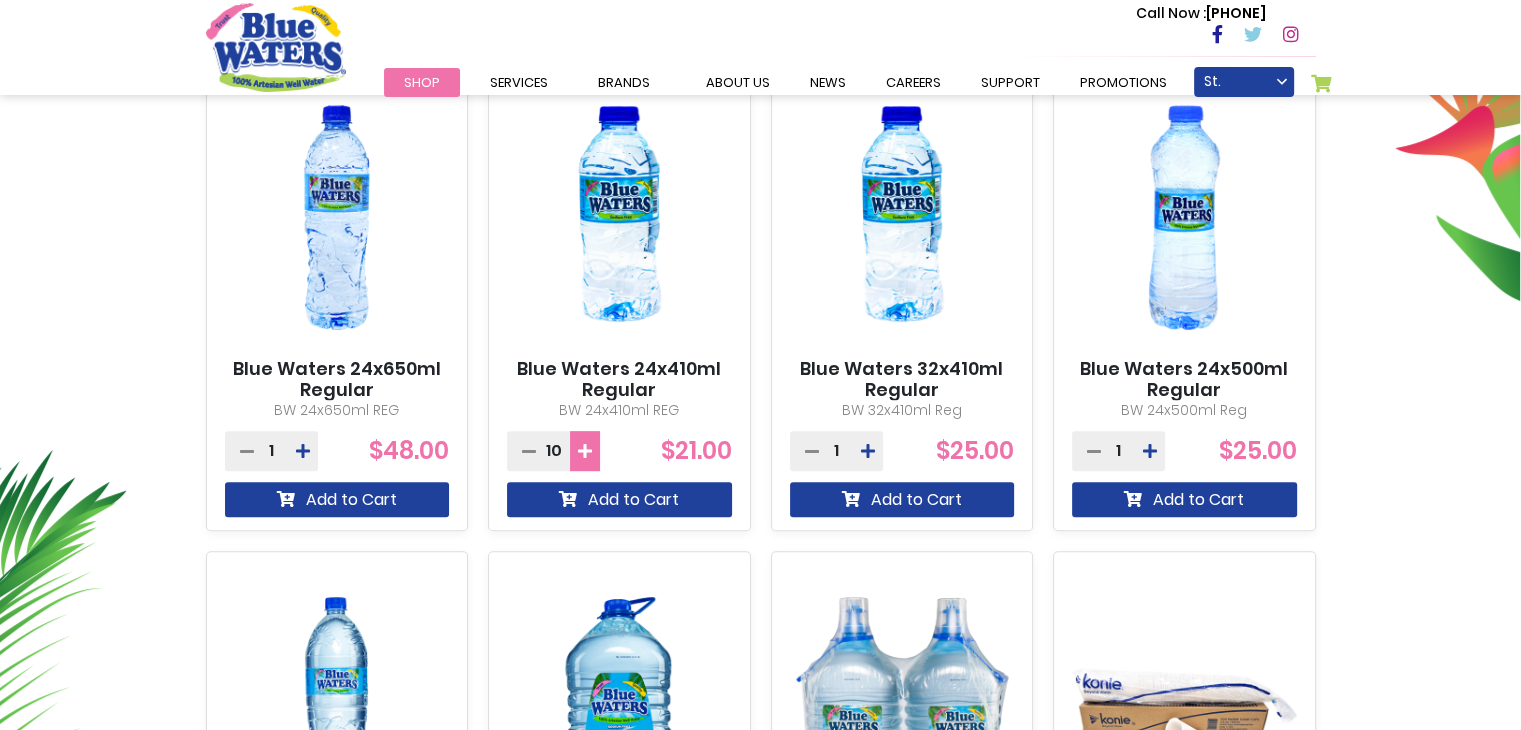 click at bounding box center (585, 451) 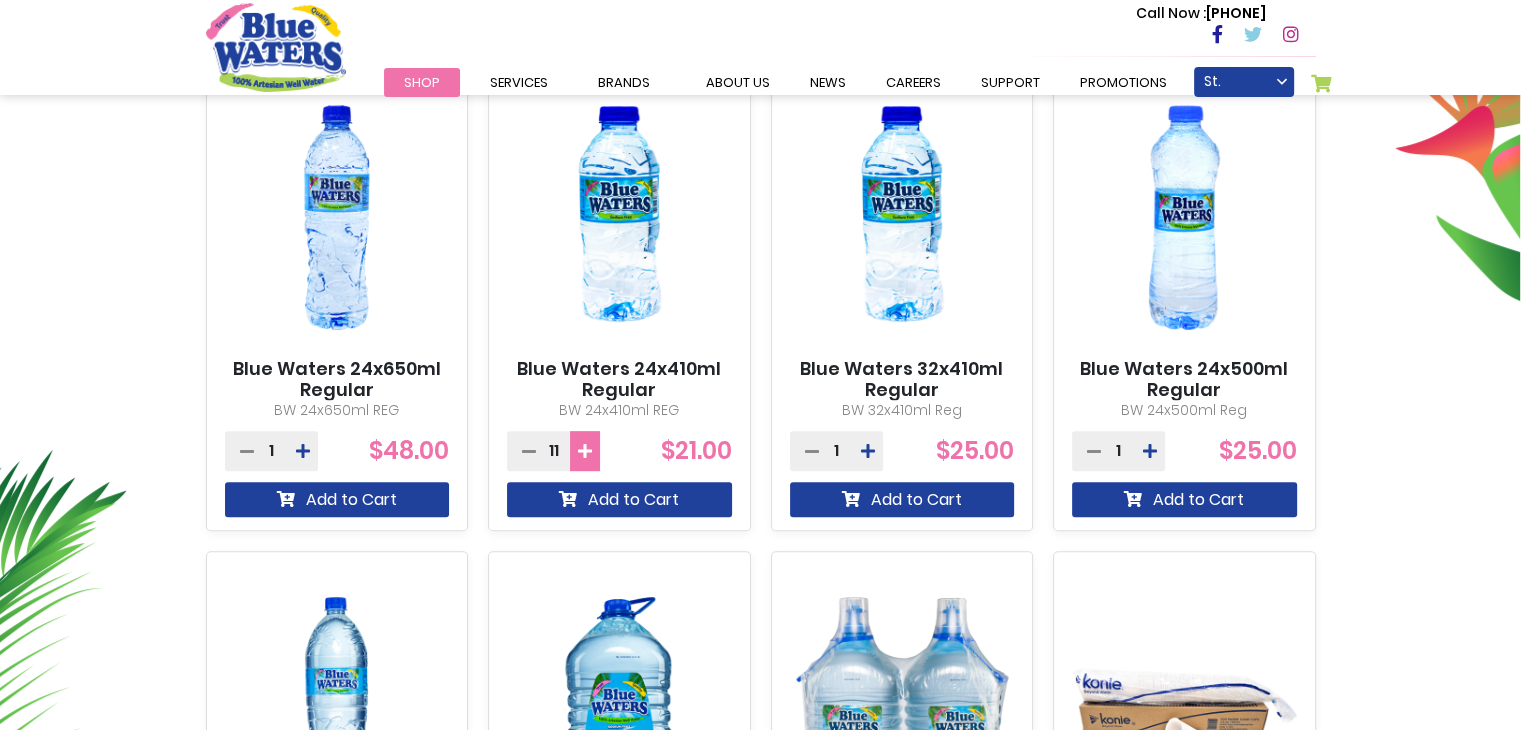 click at bounding box center (585, 451) 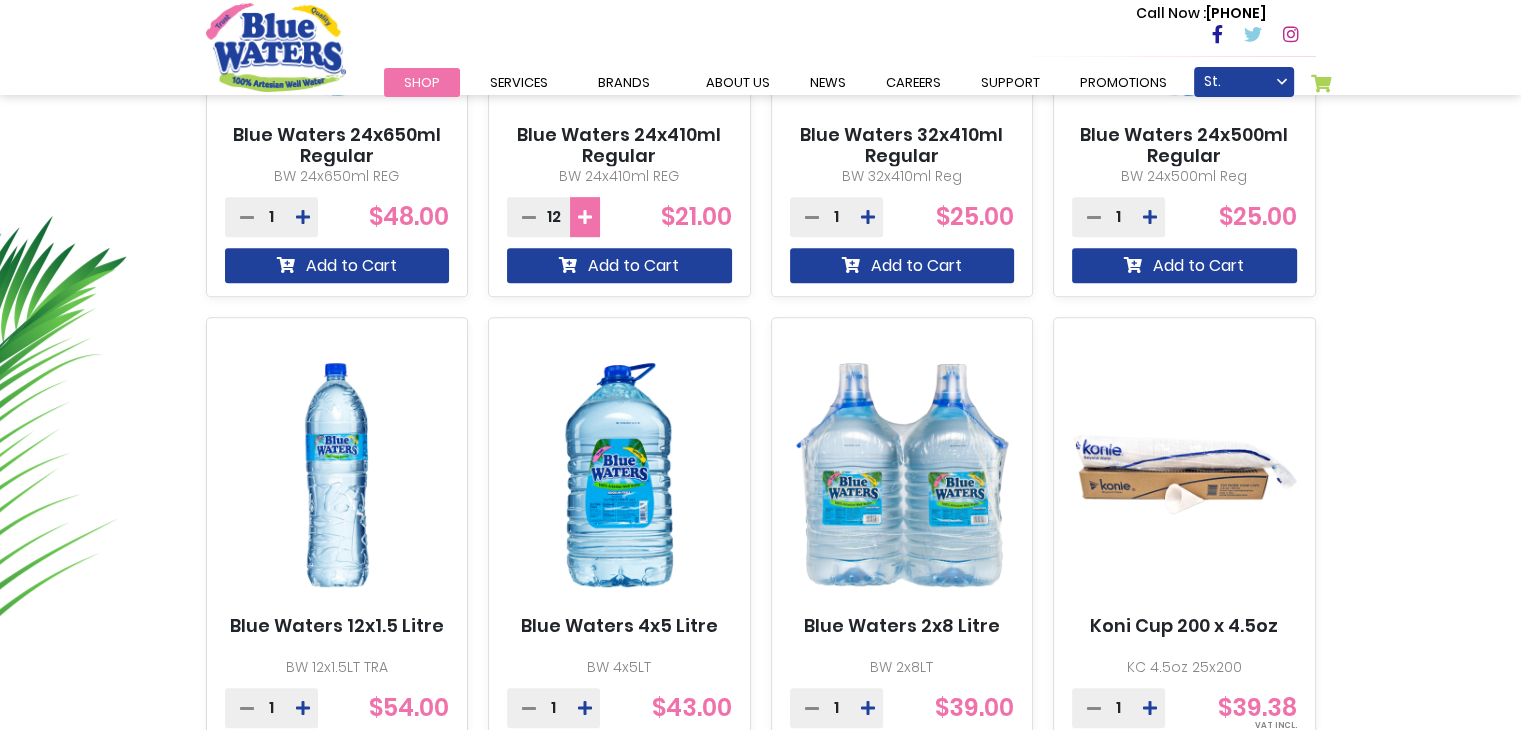 scroll, scrollTop: 1016, scrollLeft: 0, axis: vertical 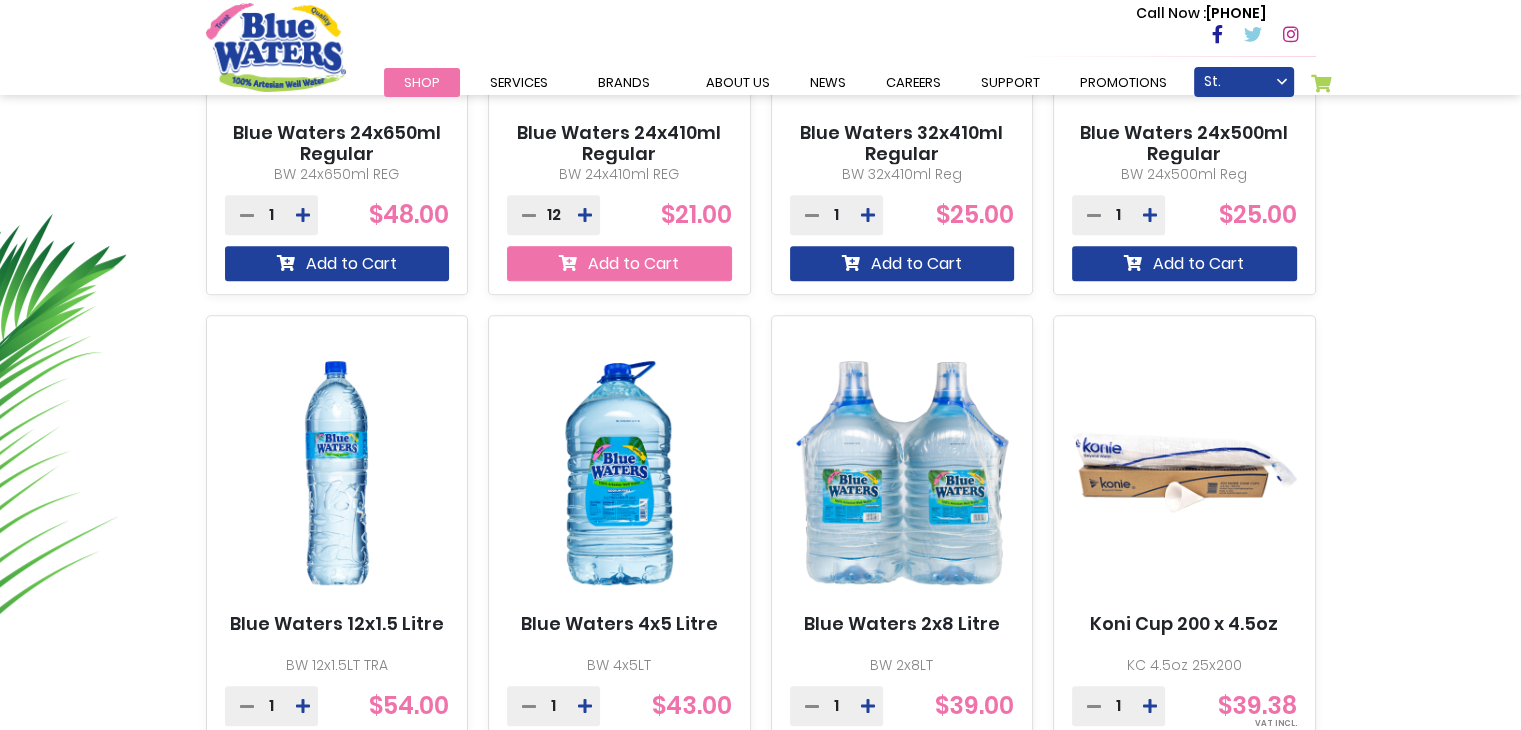 click on "Add to Cart" at bounding box center (619, 263) 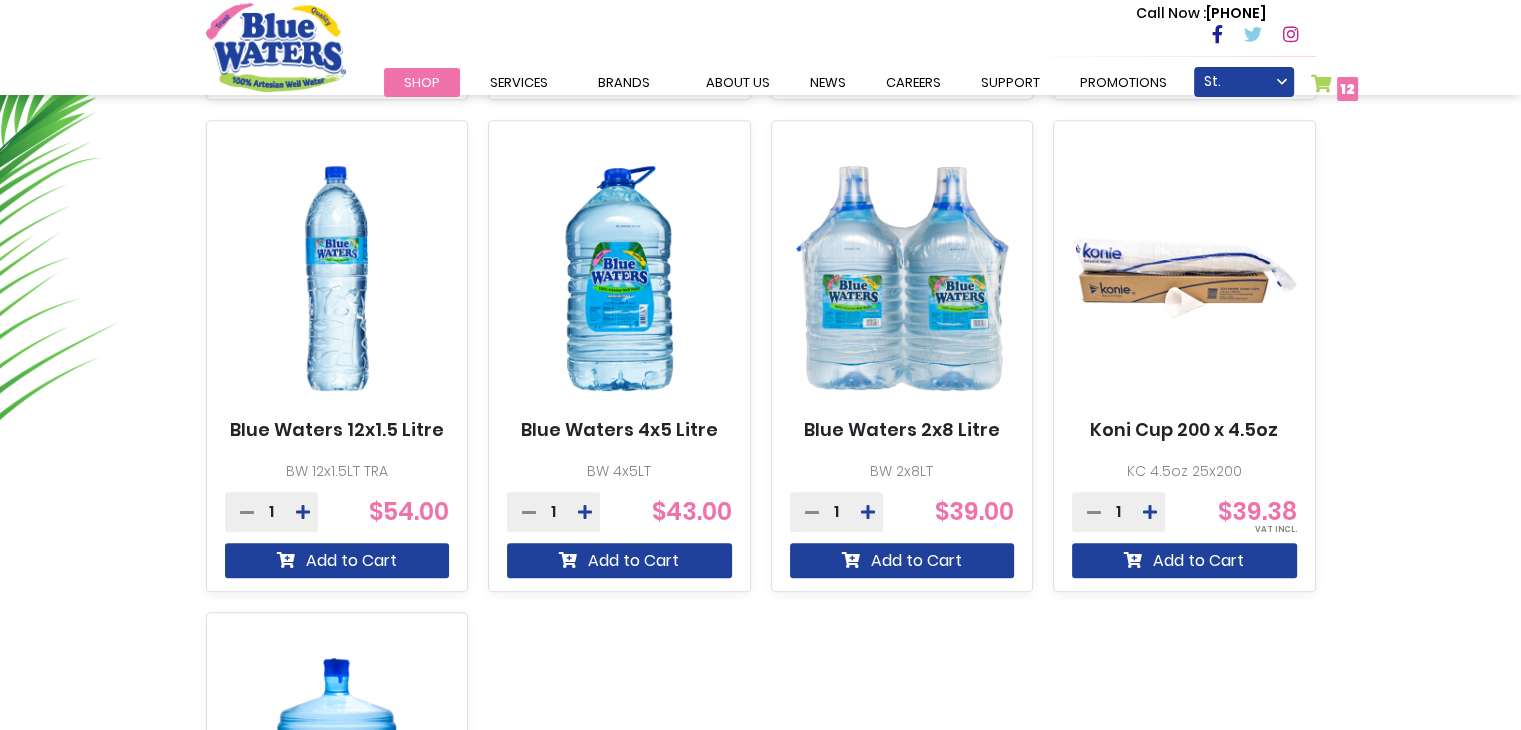 scroll, scrollTop: 1269, scrollLeft: 0, axis: vertical 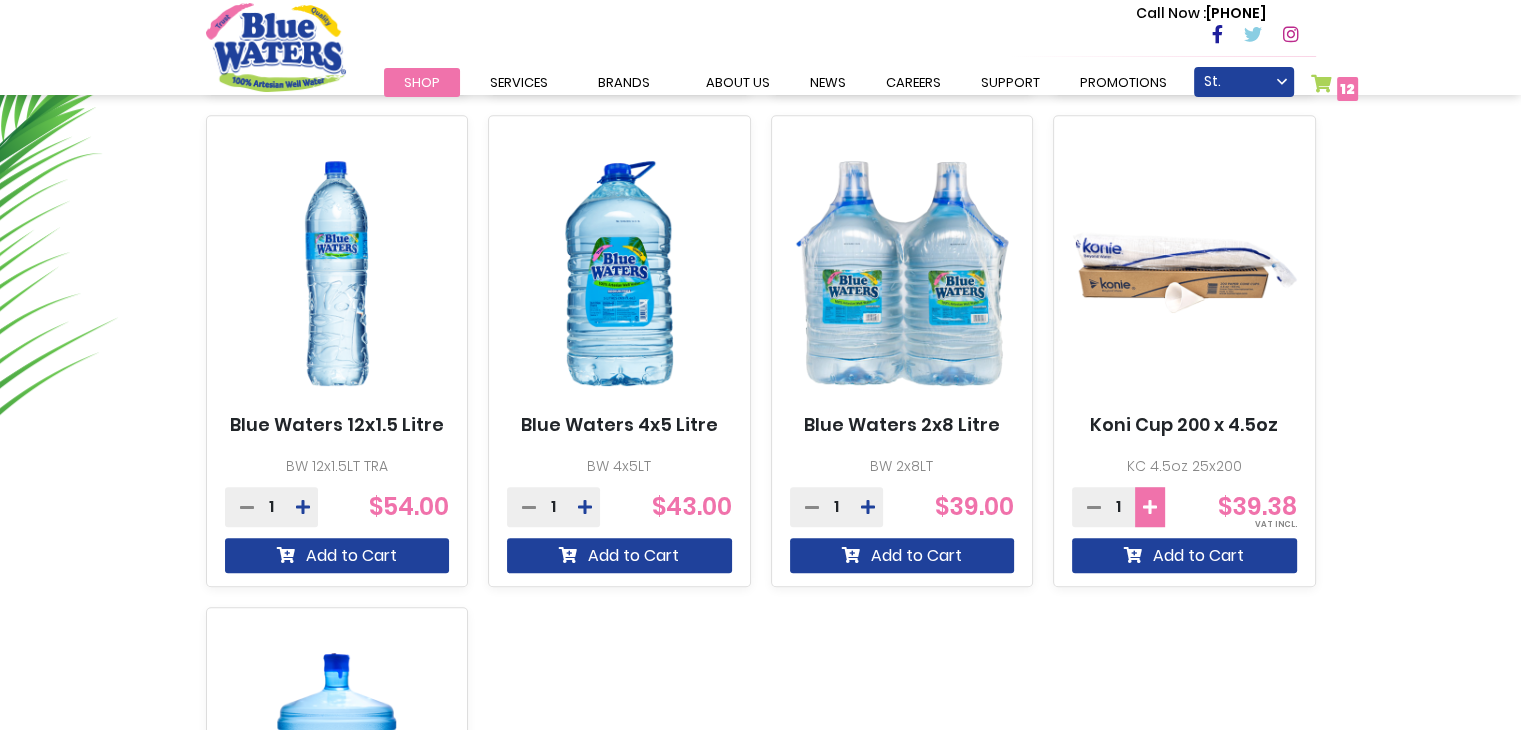 click at bounding box center (1150, 507) 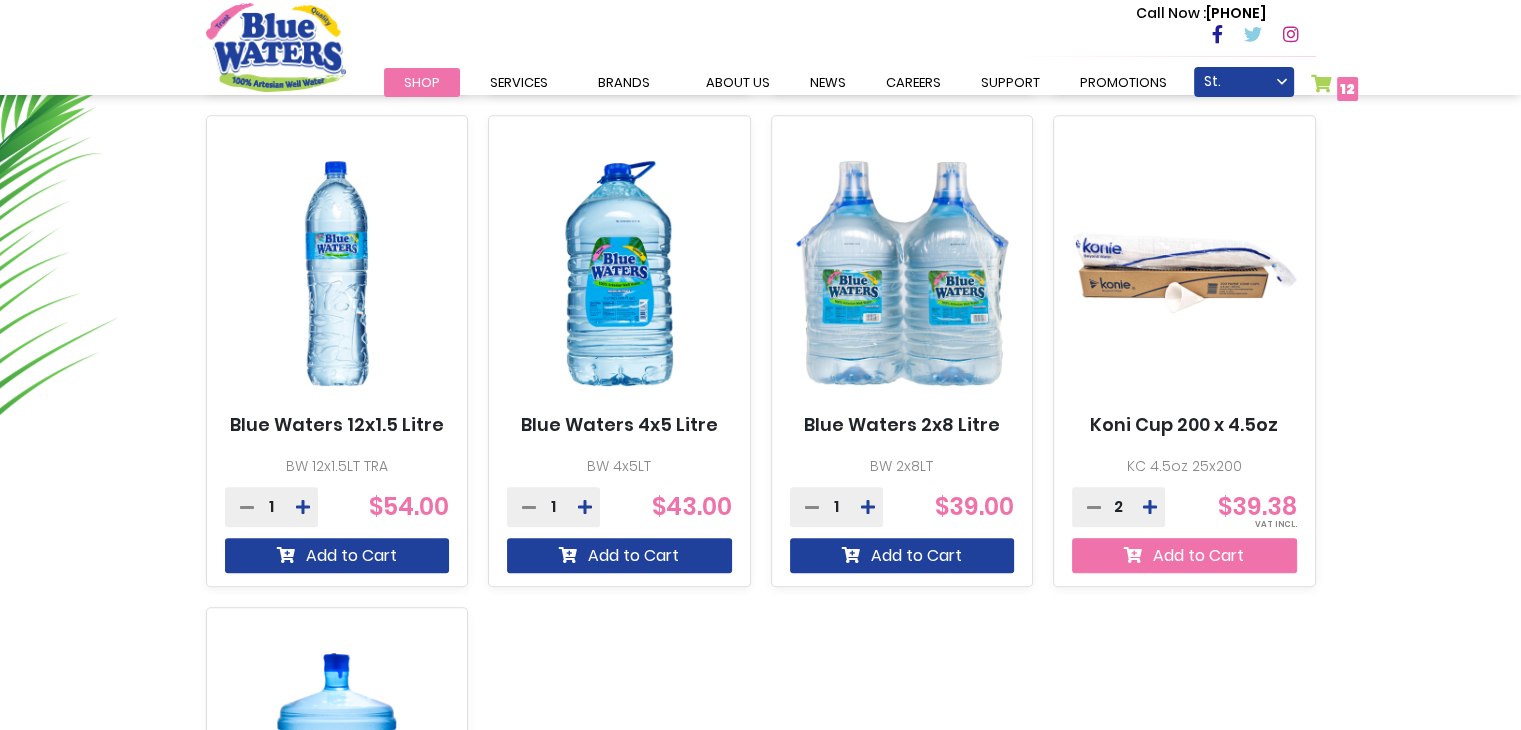 click on "Add to Cart" at bounding box center (1184, 555) 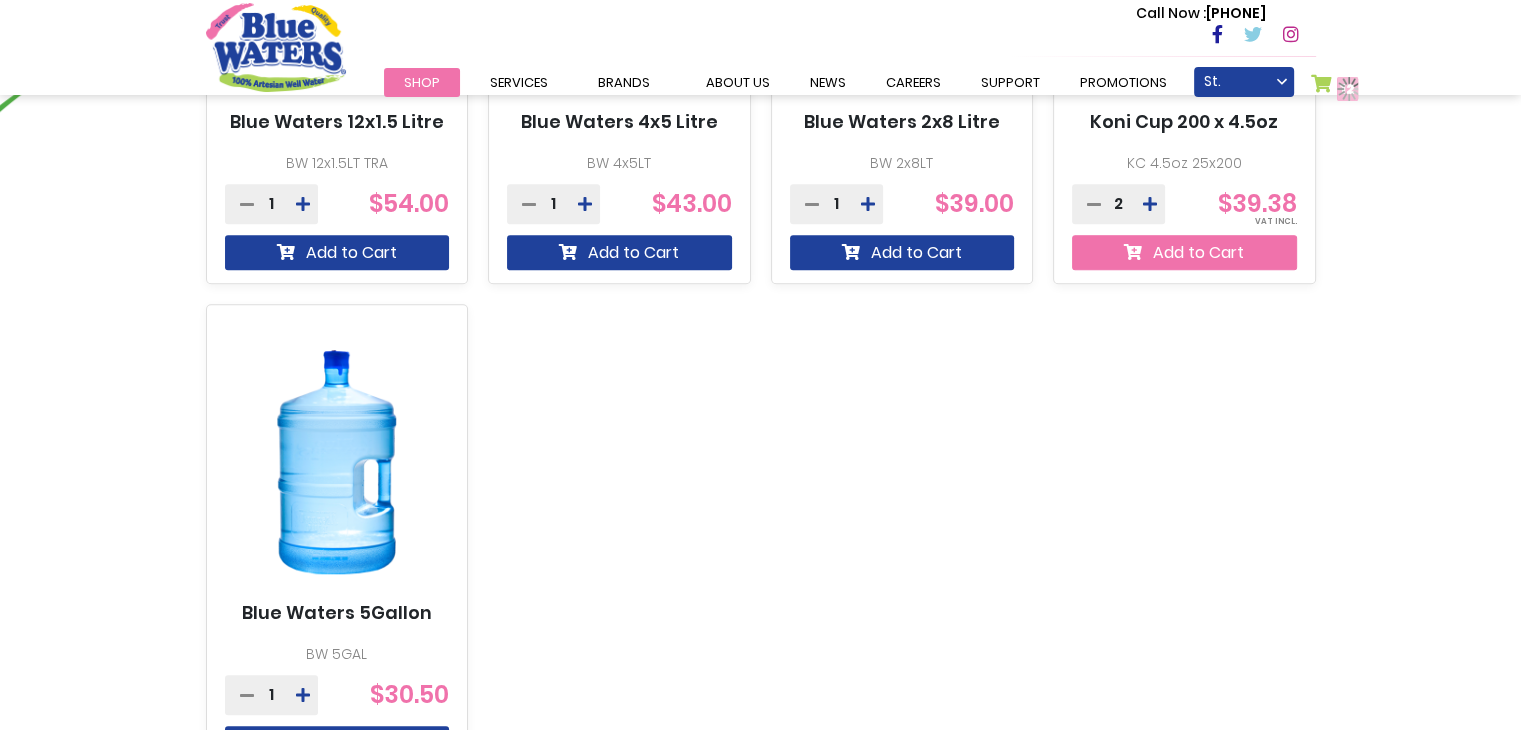 scroll, scrollTop: 1573, scrollLeft: 0, axis: vertical 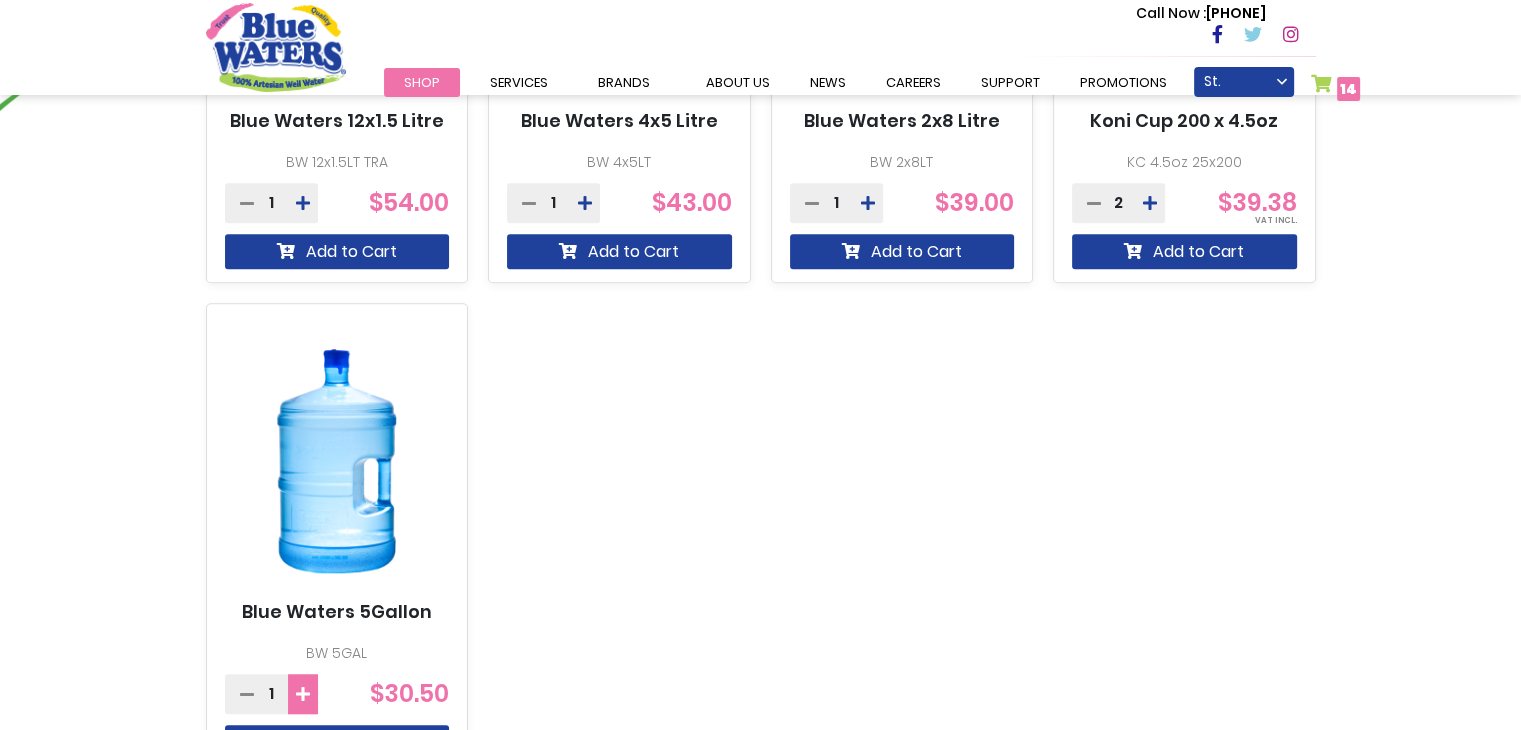 click at bounding box center (303, 694) 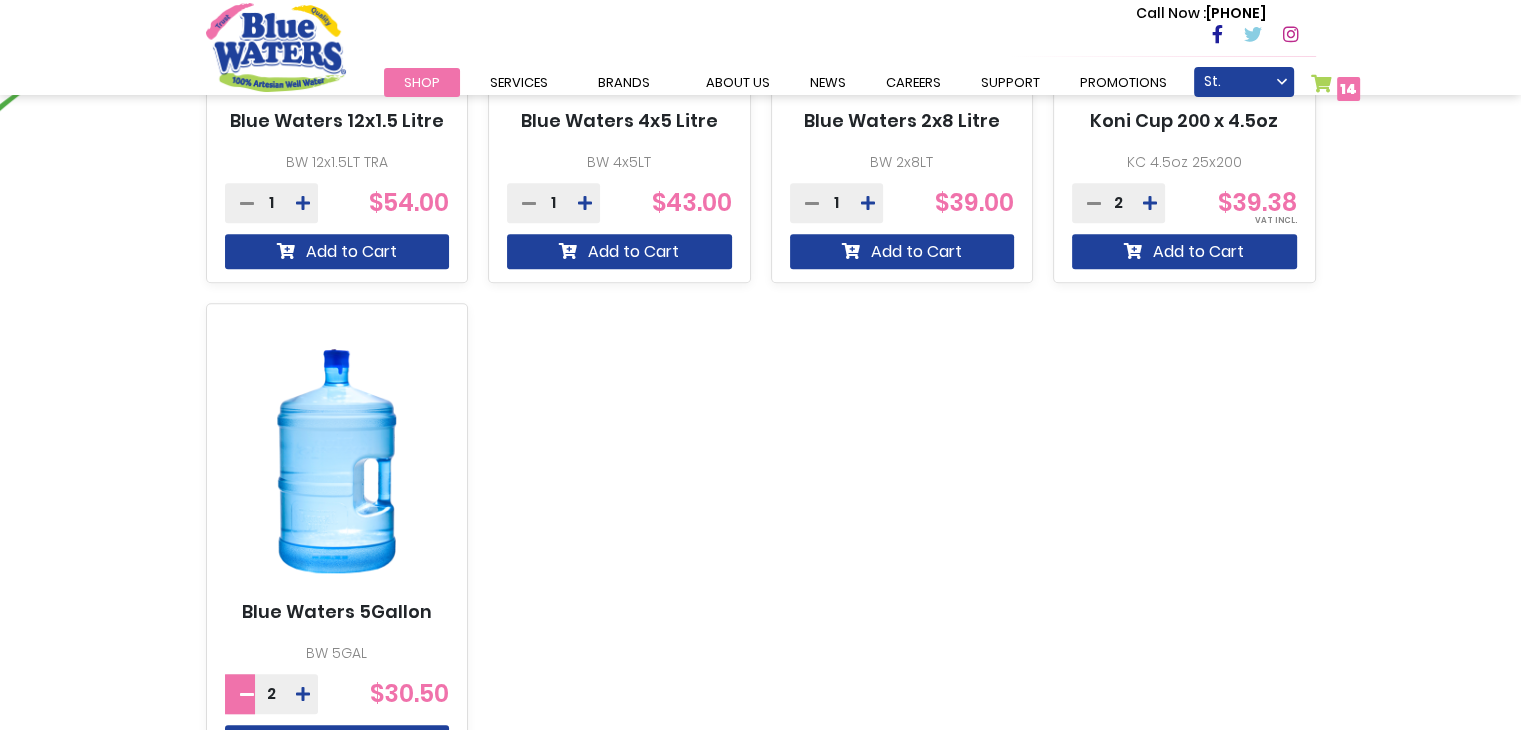 click at bounding box center [247, 694] 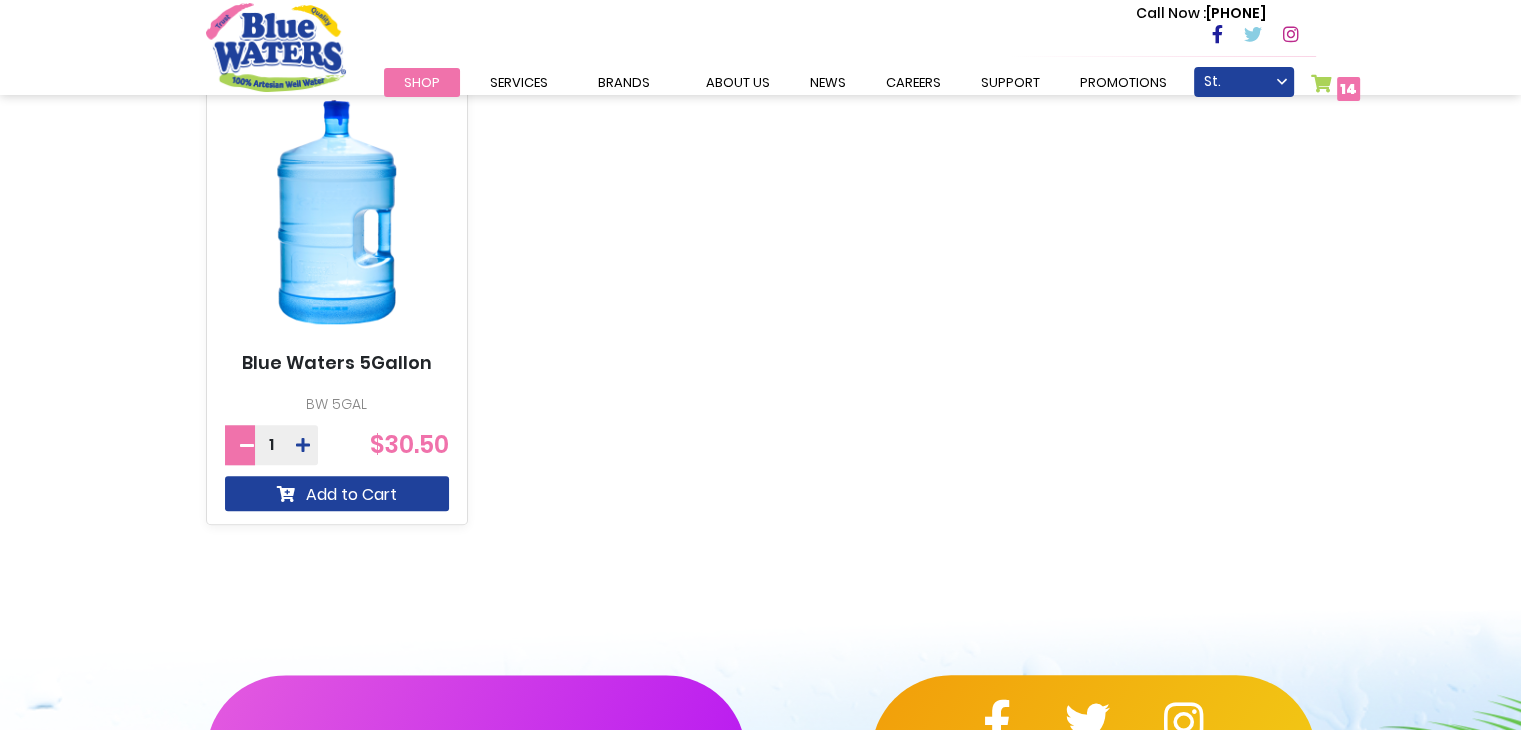 scroll, scrollTop: 1866, scrollLeft: 0, axis: vertical 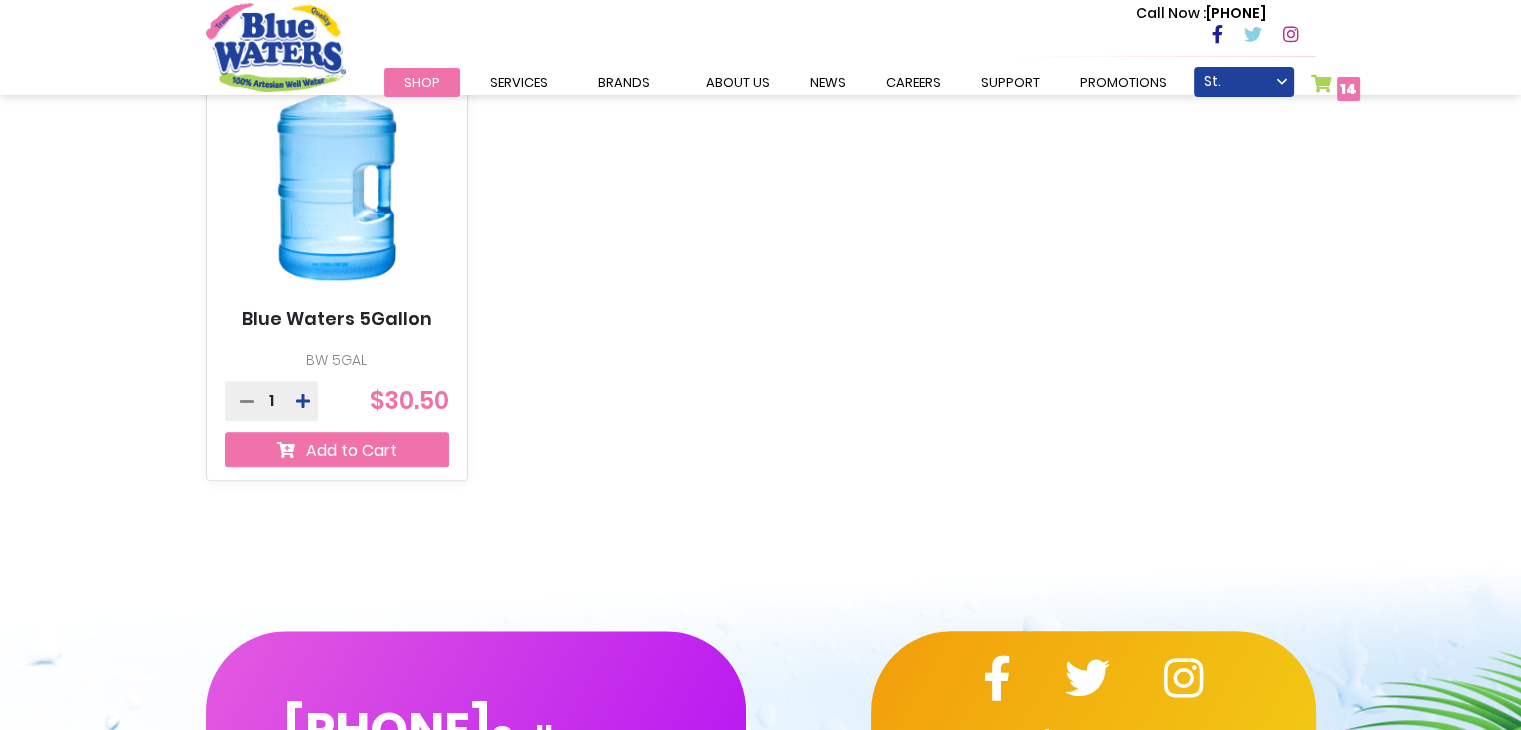 click on "Add to Cart" at bounding box center (337, 449) 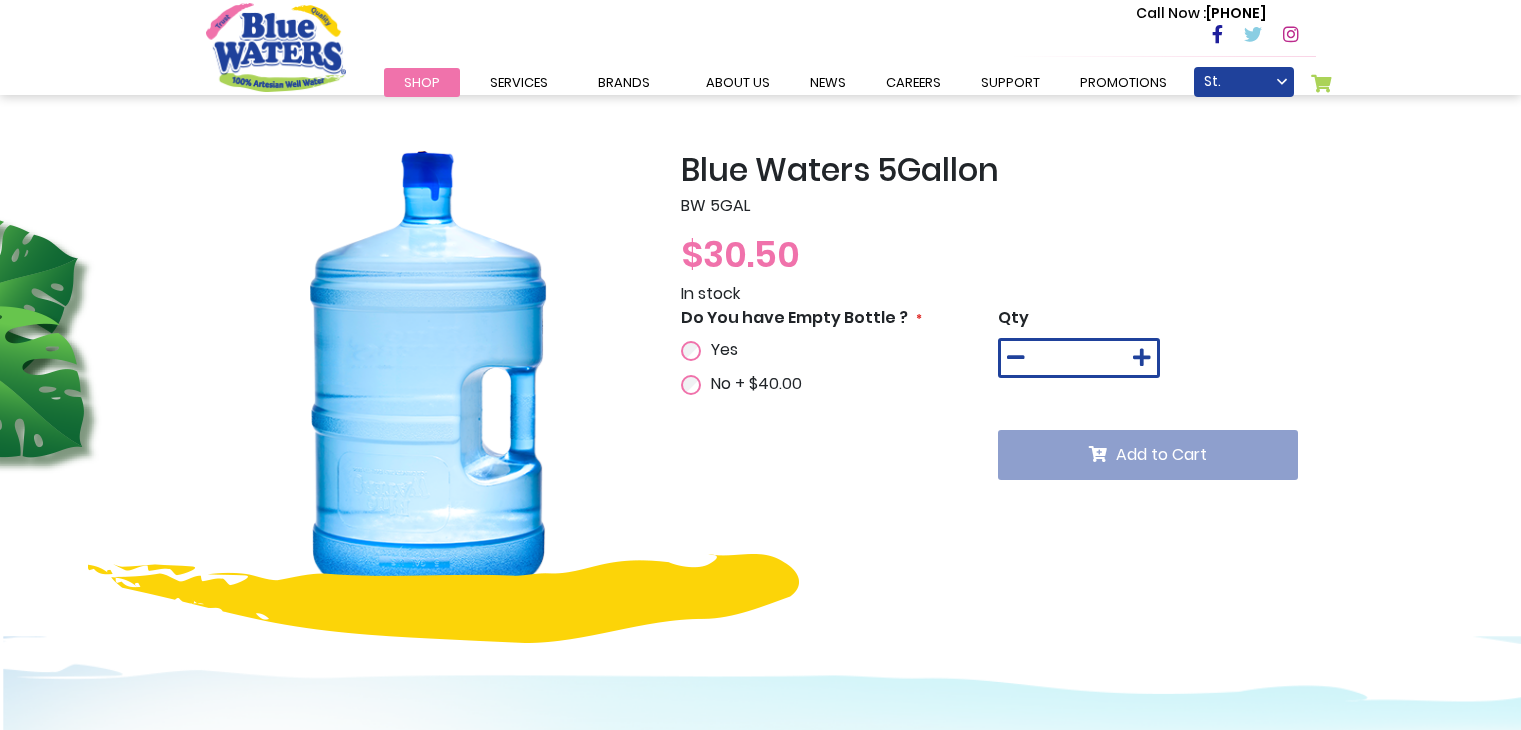scroll, scrollTop: 0, scrollLeft: 0, axis: both 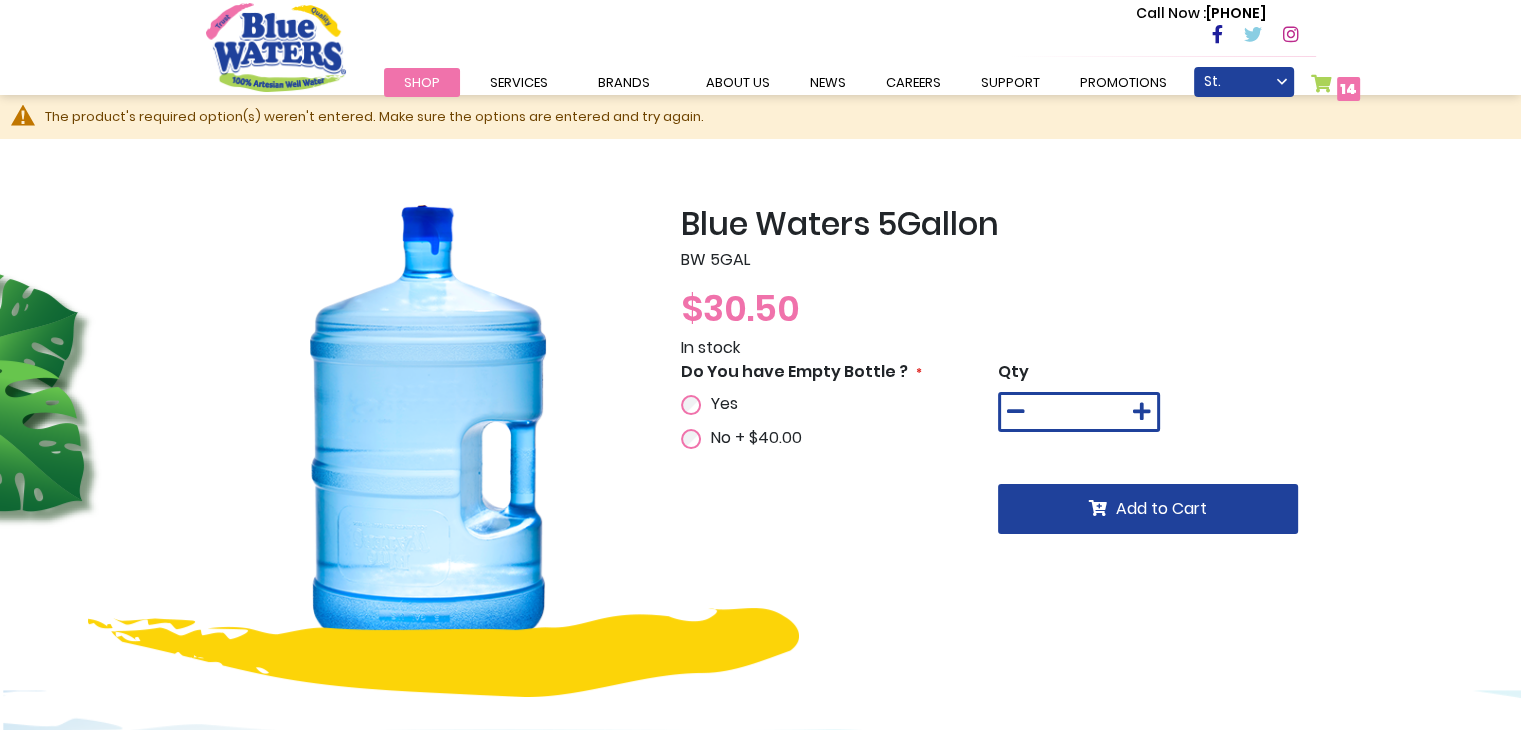 click on "Yes" at bounding box center (722, 404) 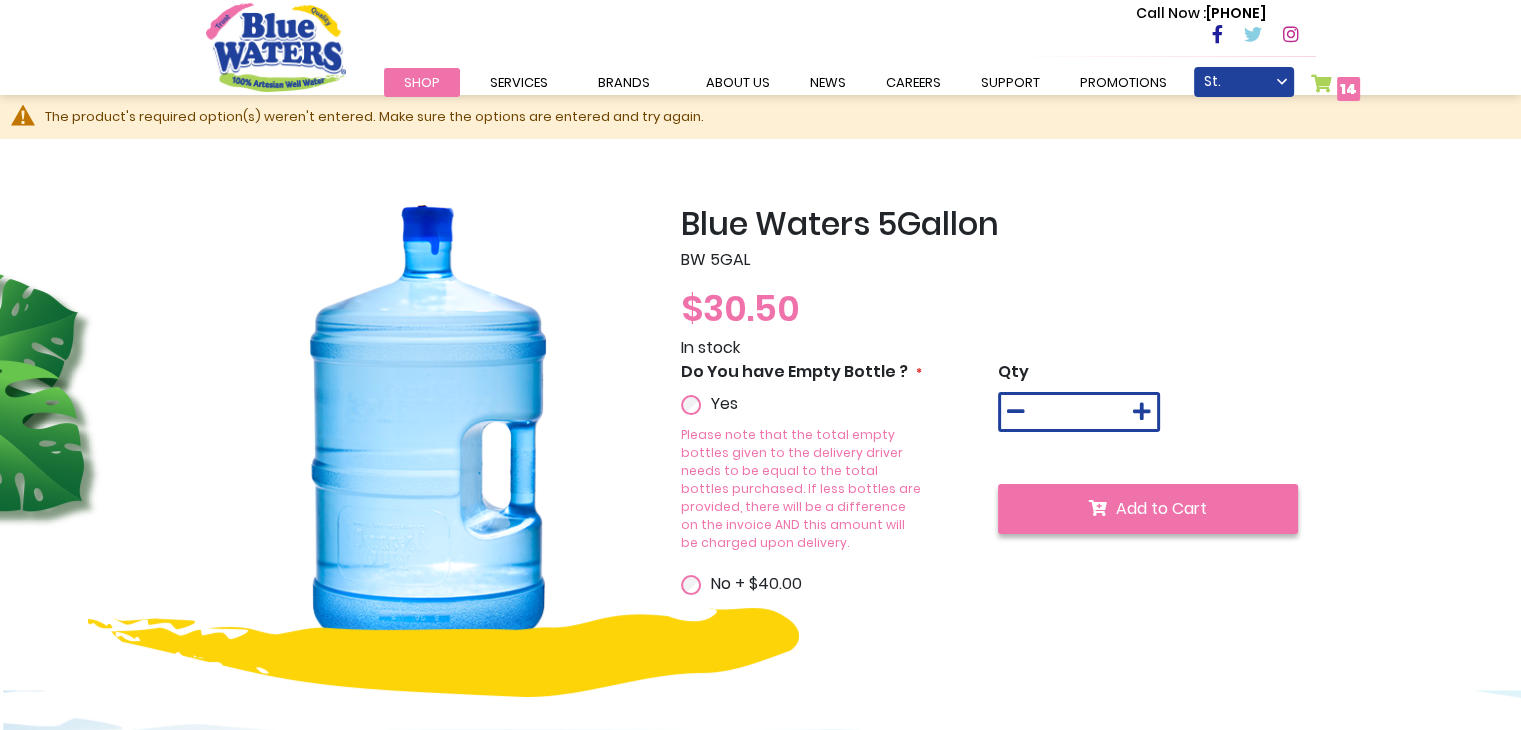 click on "Add to Cart" at bounding box center [1161, 508] 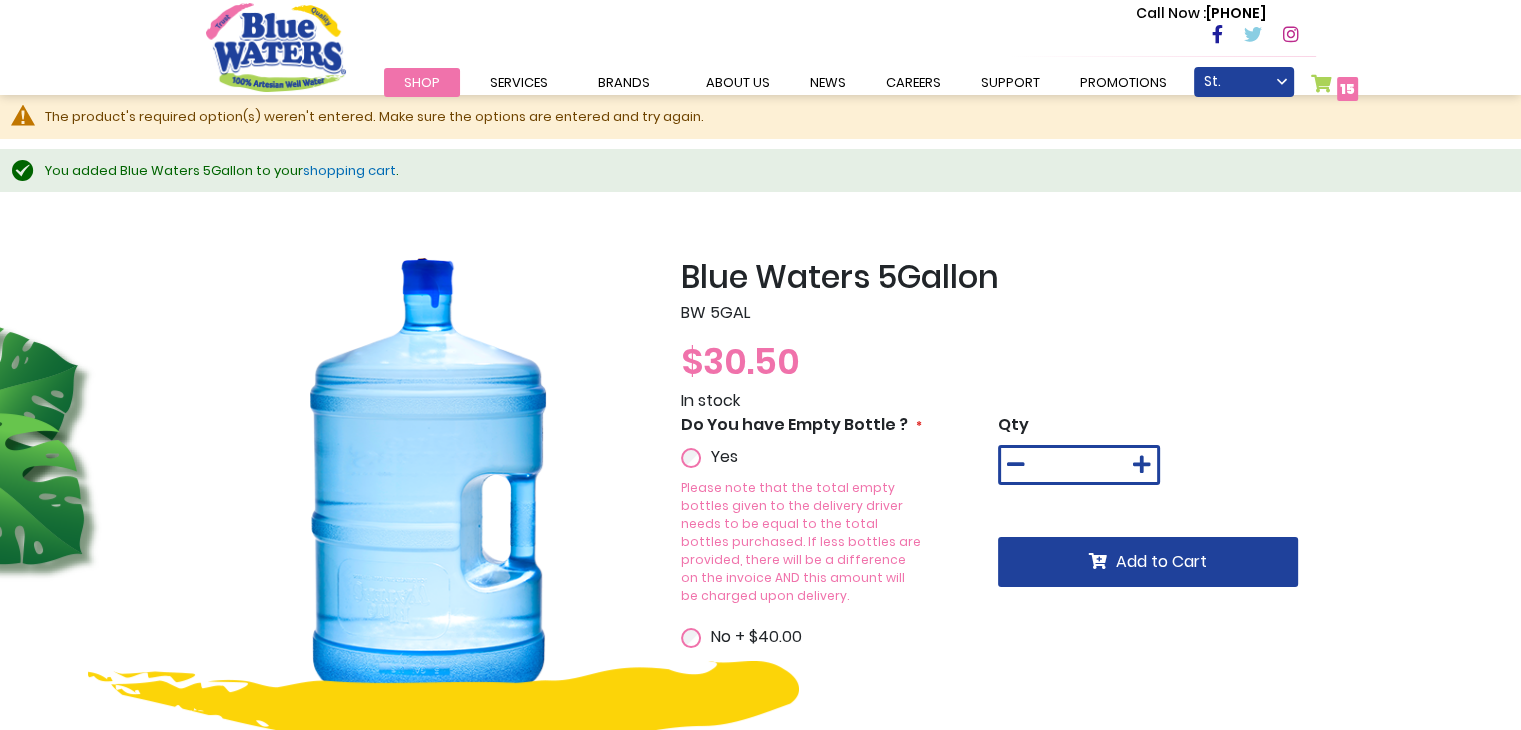 click on "My Cart
15
15
items" at bounding box center [1335, 88] 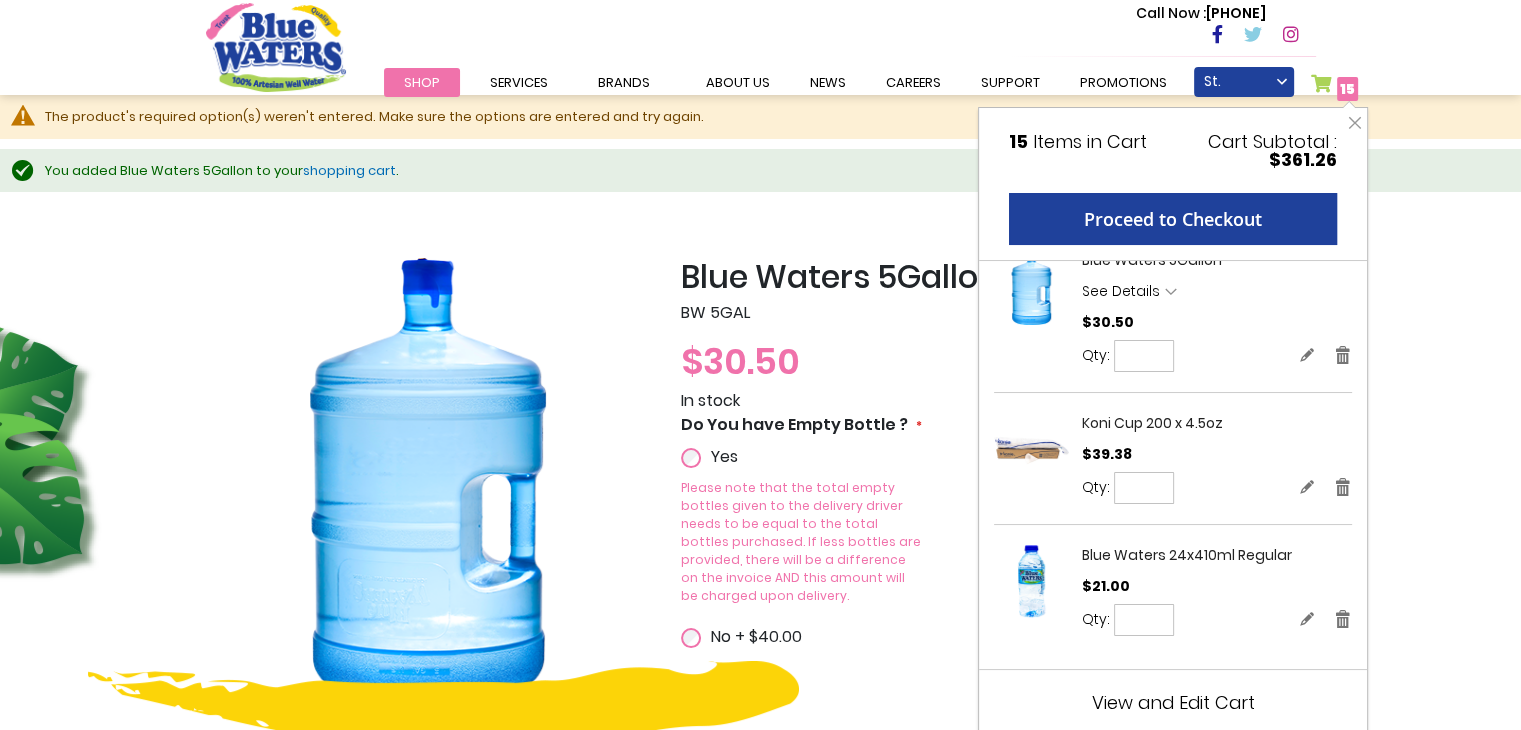 scroll, scrollTop: 26, scrollLeft: 0, axis: vertical 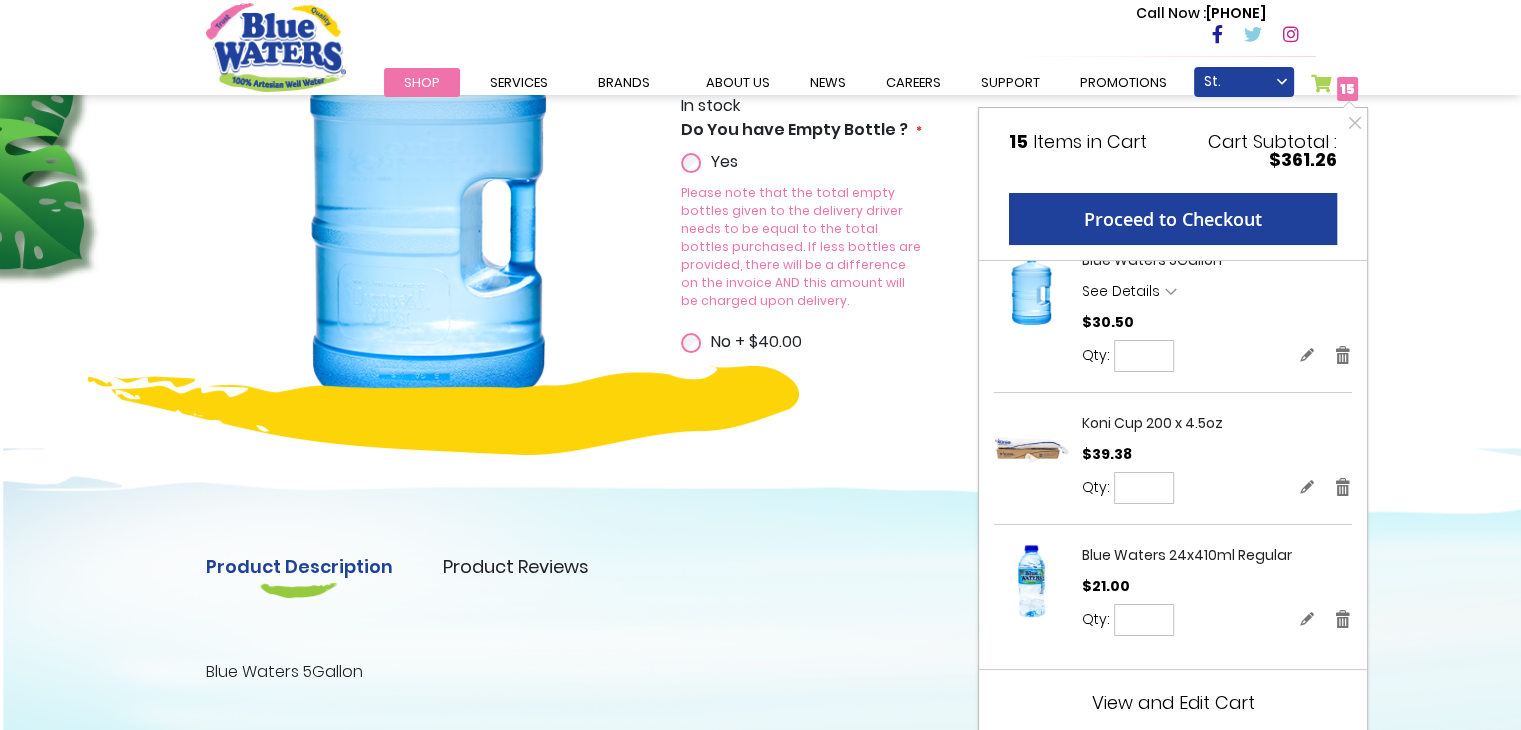 click on "View and Edit Cart" at bounding box center (1173, 702) 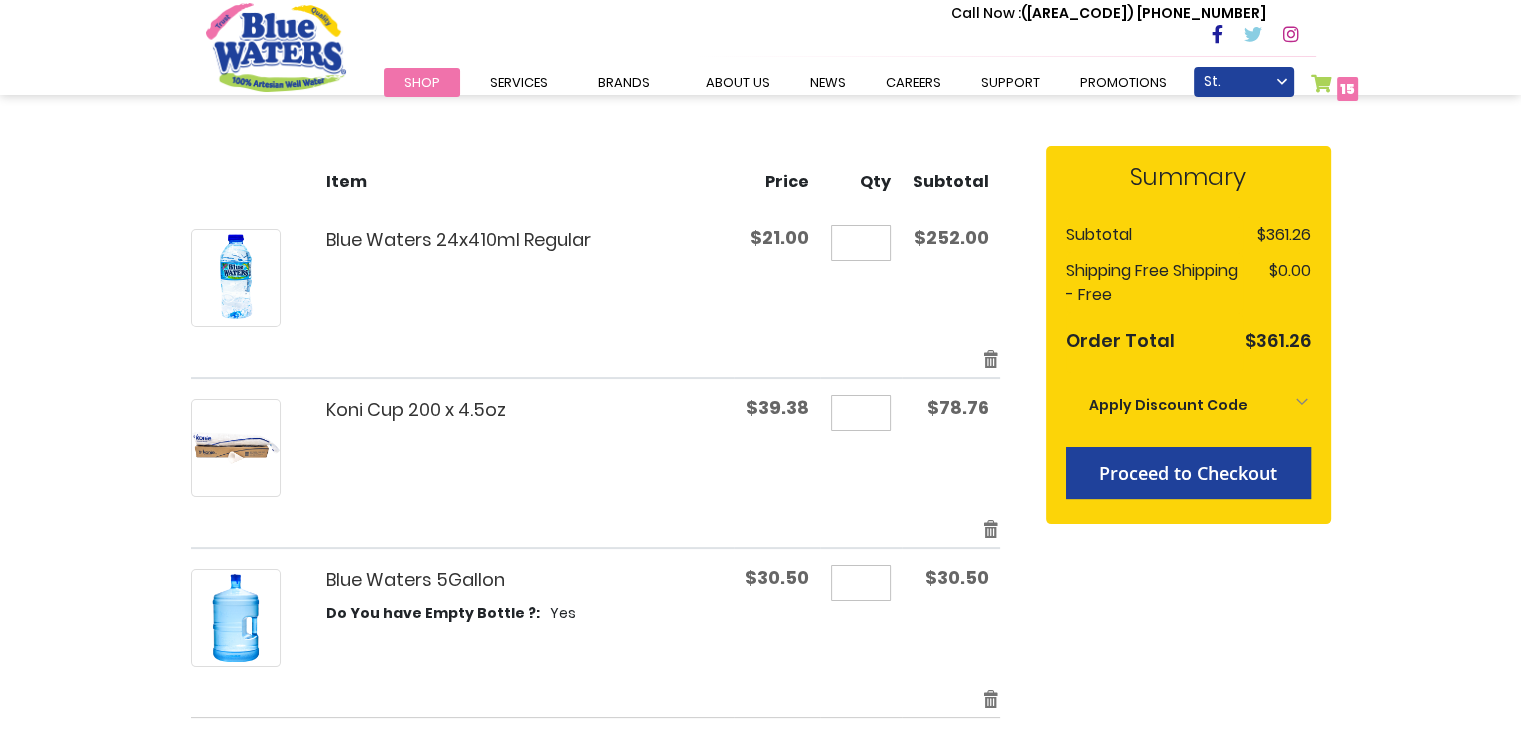 scroll, scrollTop: 244, scrollLeft: 0, axis: vertical 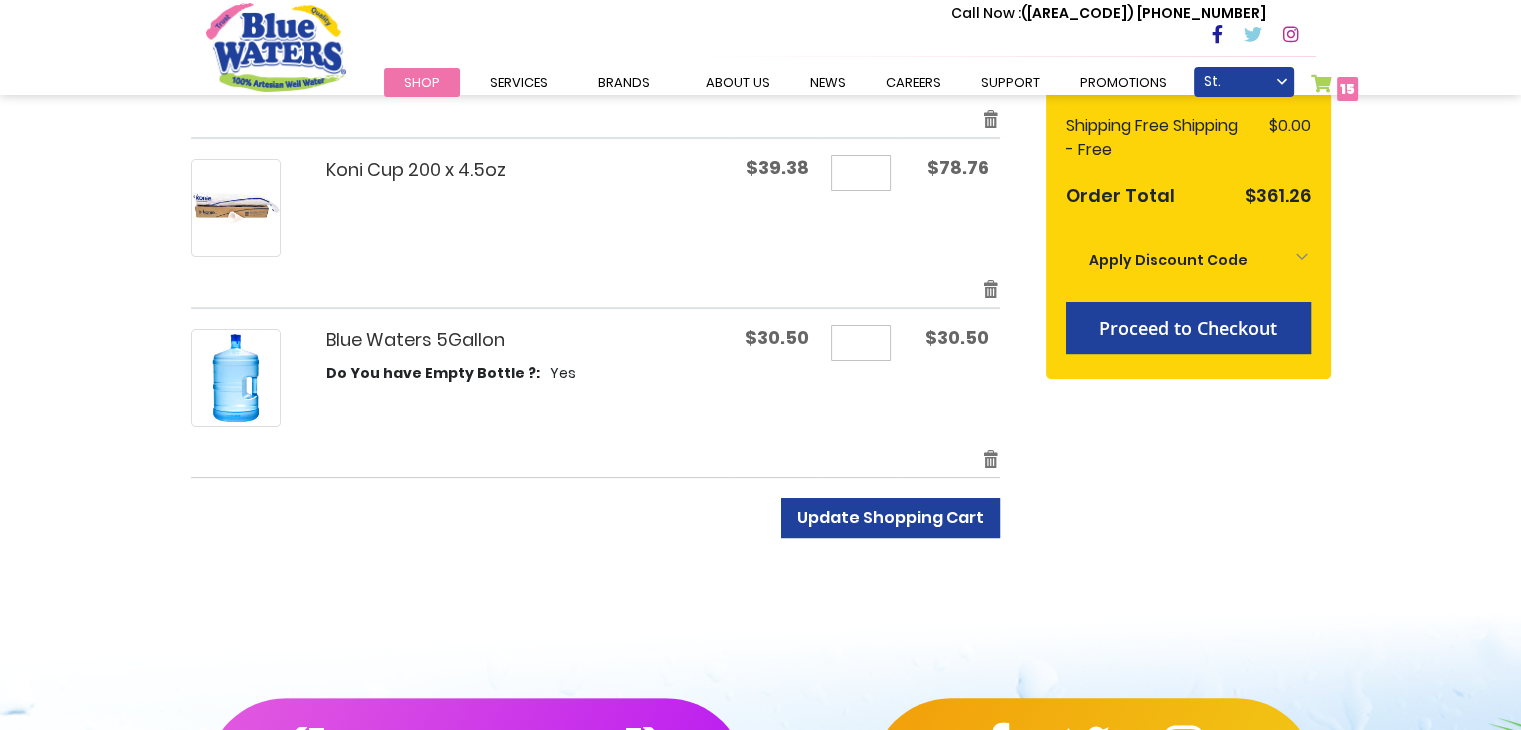 type on "*" 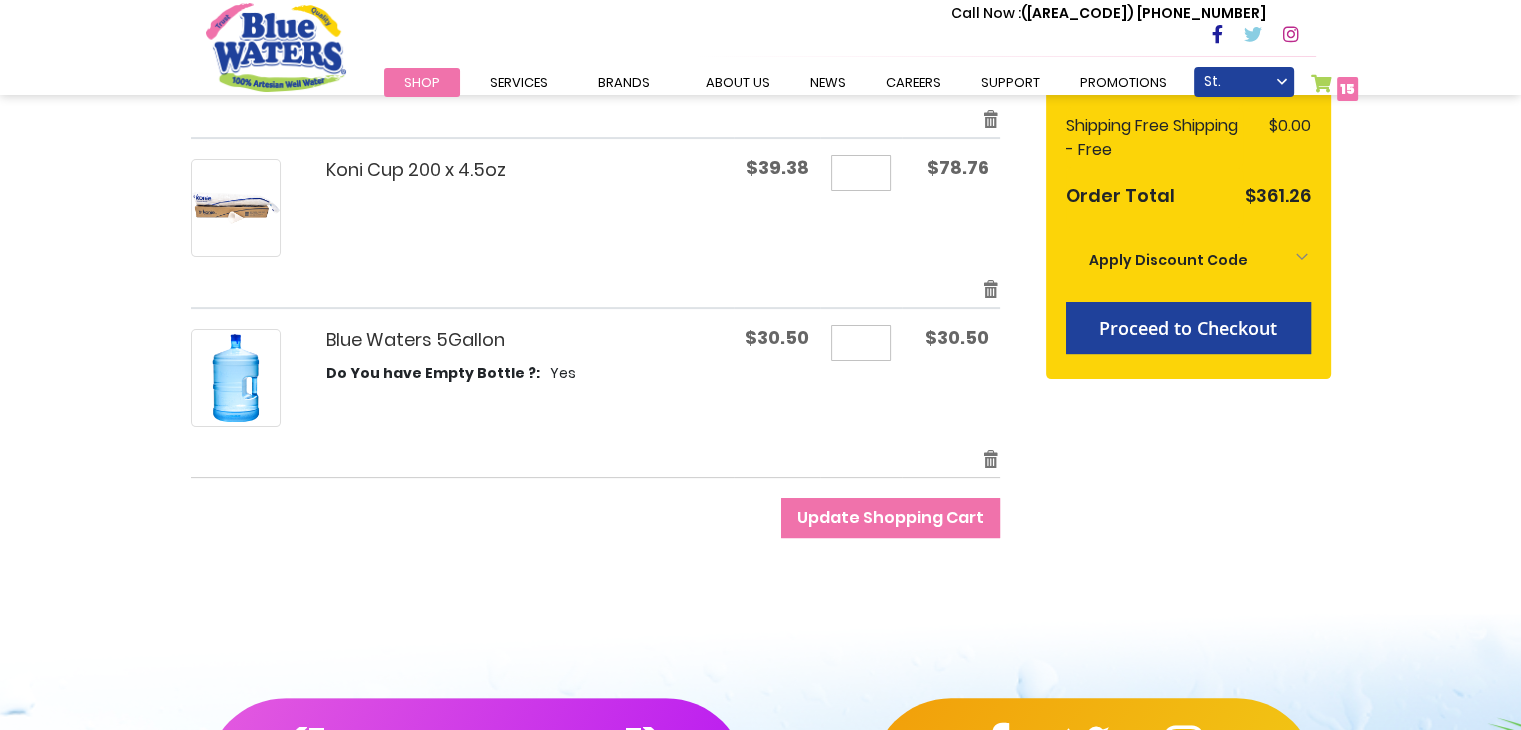 click on "Update Shopping Cart" at bounding box center (890, 517) 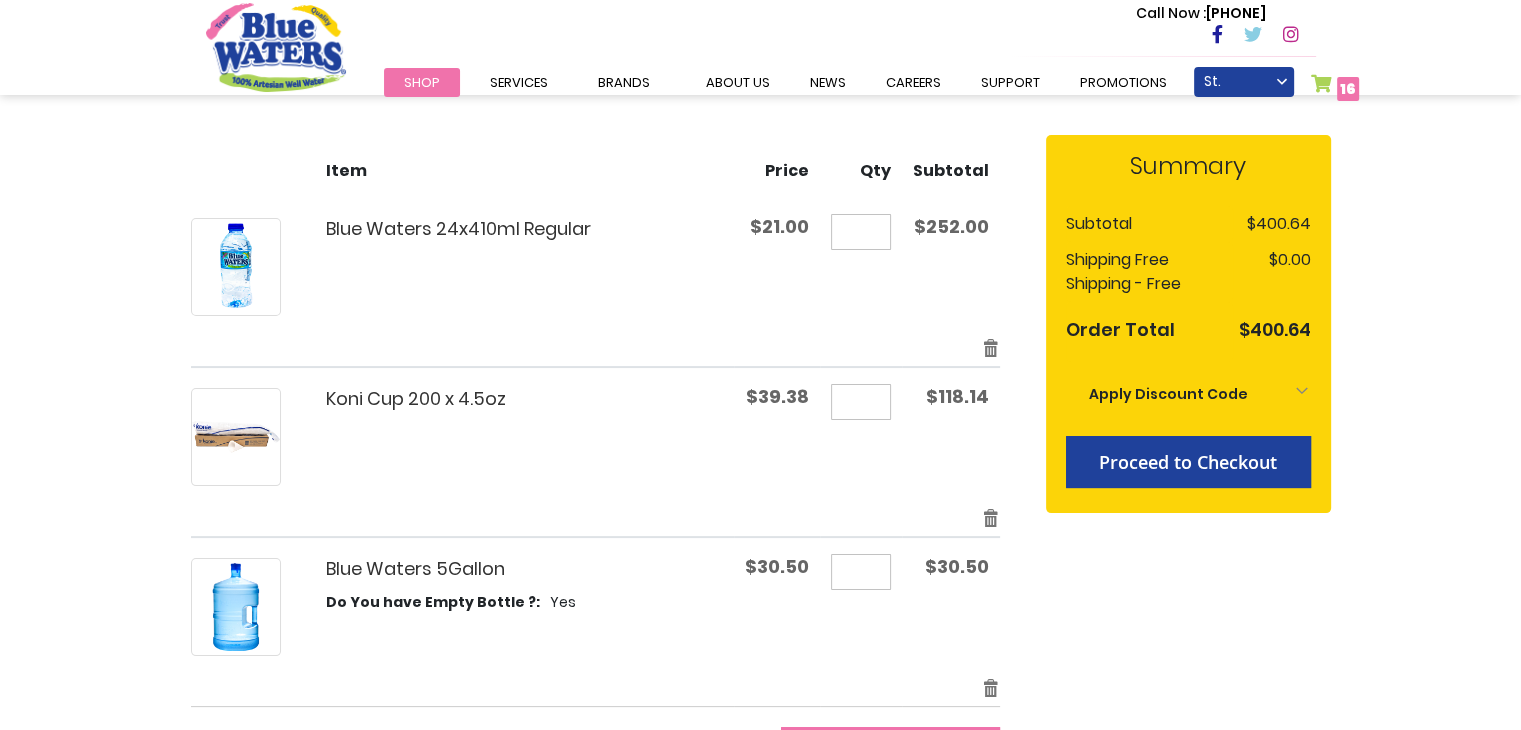 scroll, scrollTop: 254, scrollLeft: 0, axis: vertical 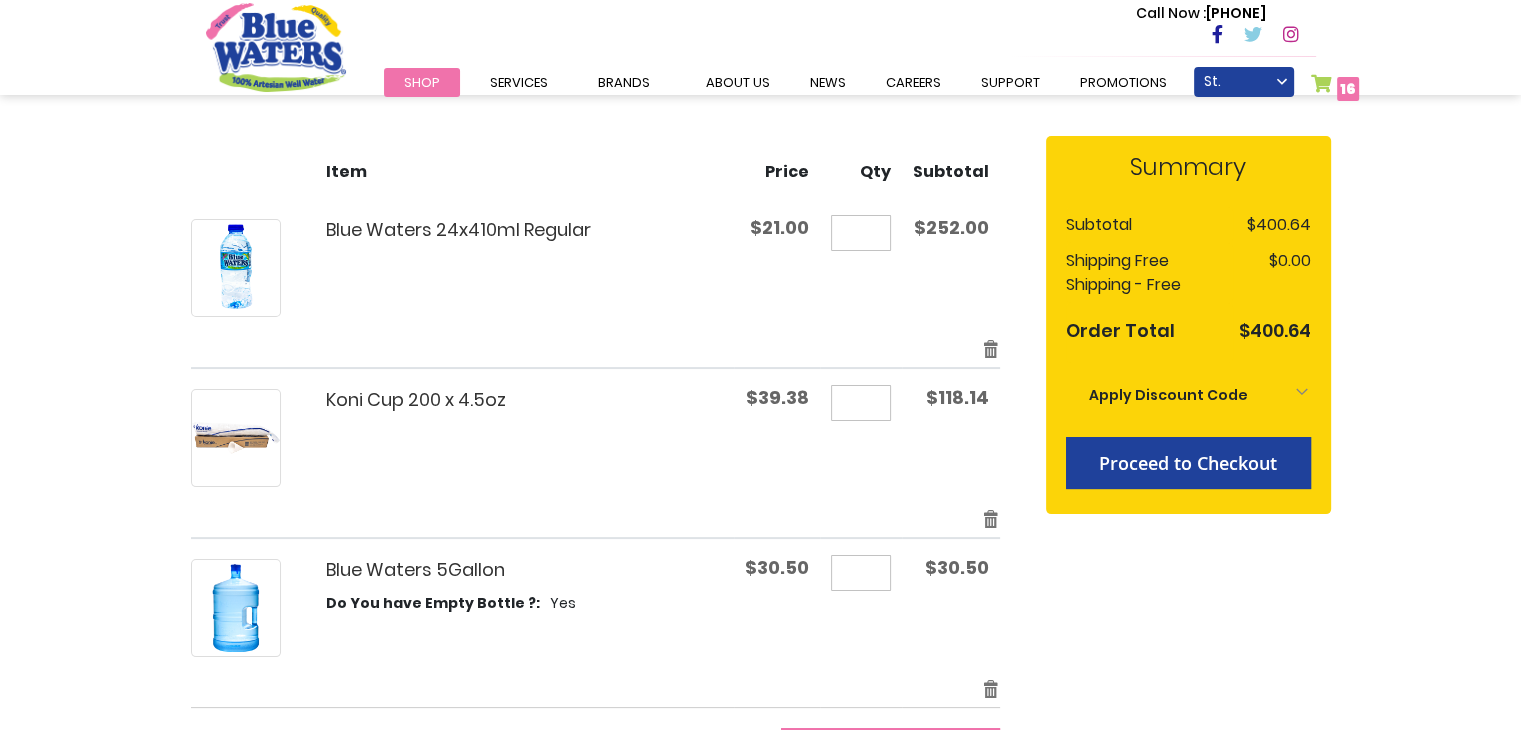 click on "**" at bounding box center [861, 233] 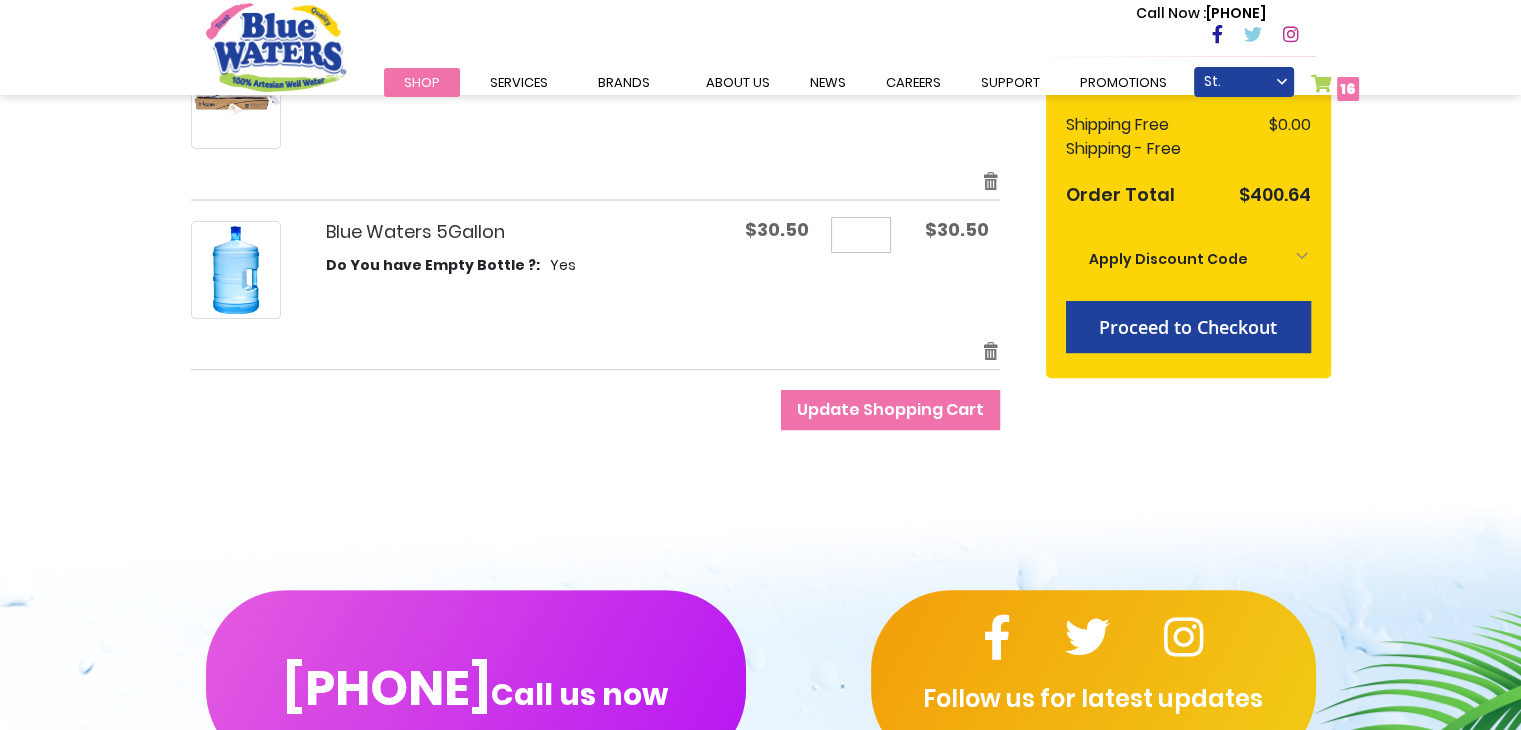 scroll, scrollTop: 592, scrollLeft: 0, axis: vertical 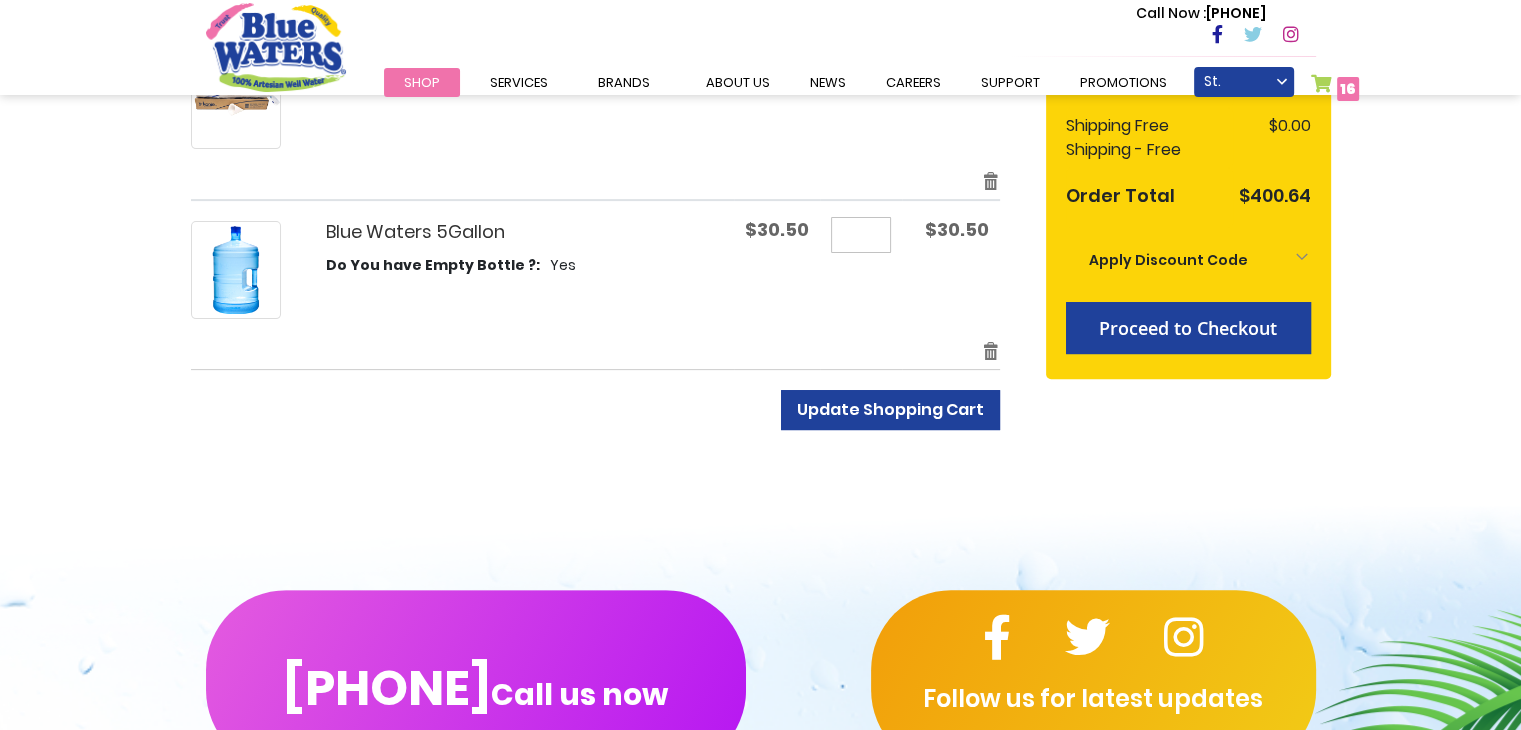 type on "**" 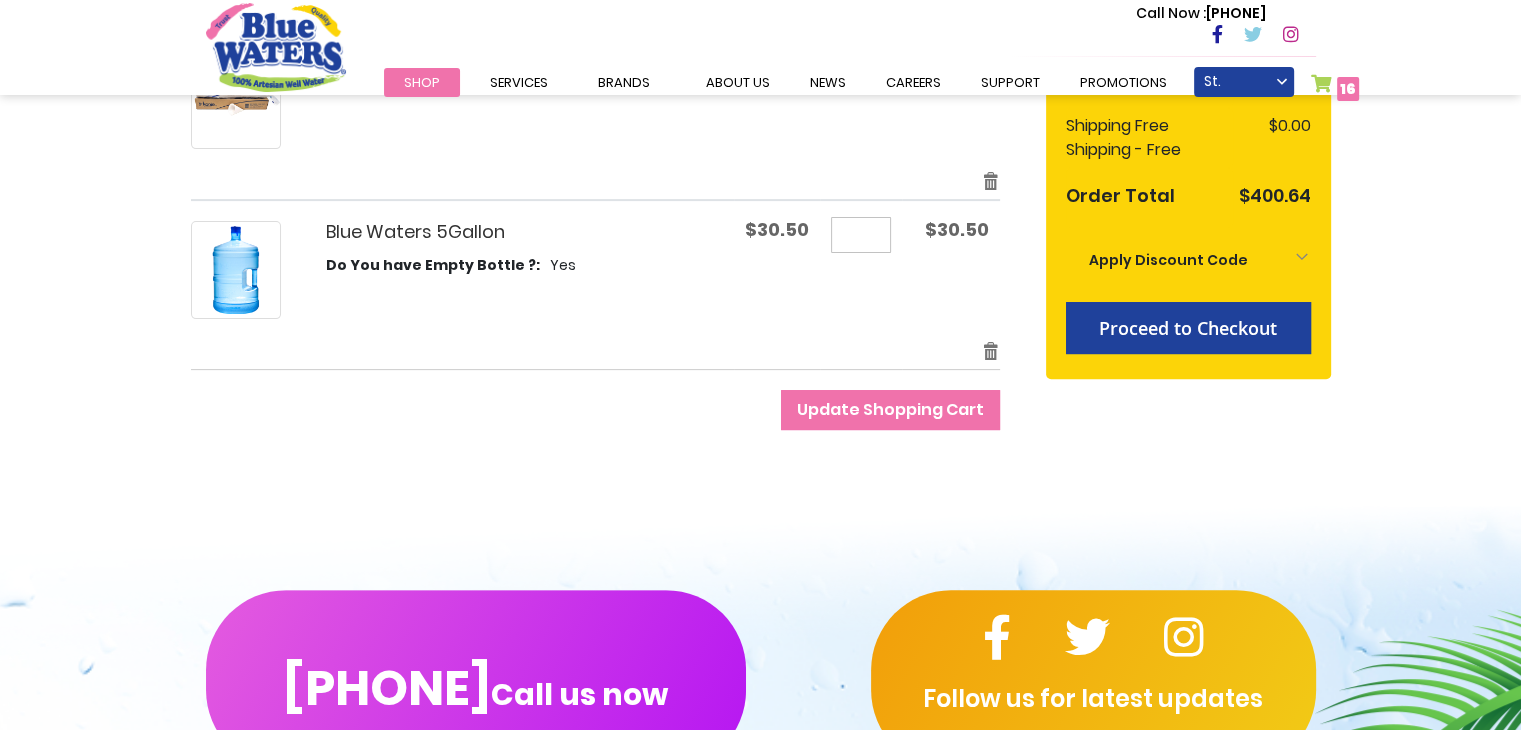 click on "Update Shopping Cart" at bounding box center (890, 409) 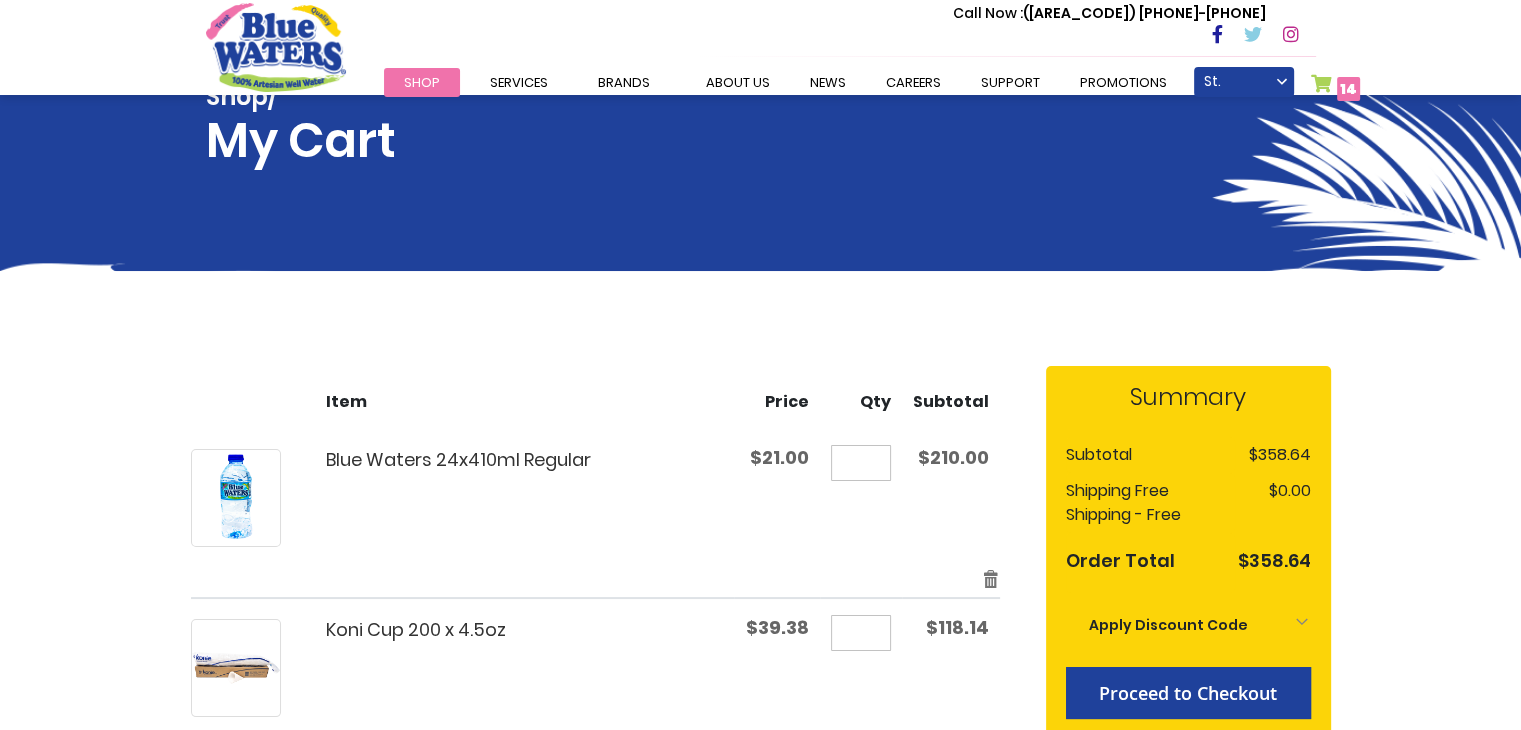 scroll, scrollTop: 18, scrollLeft: 0, axis: vertical 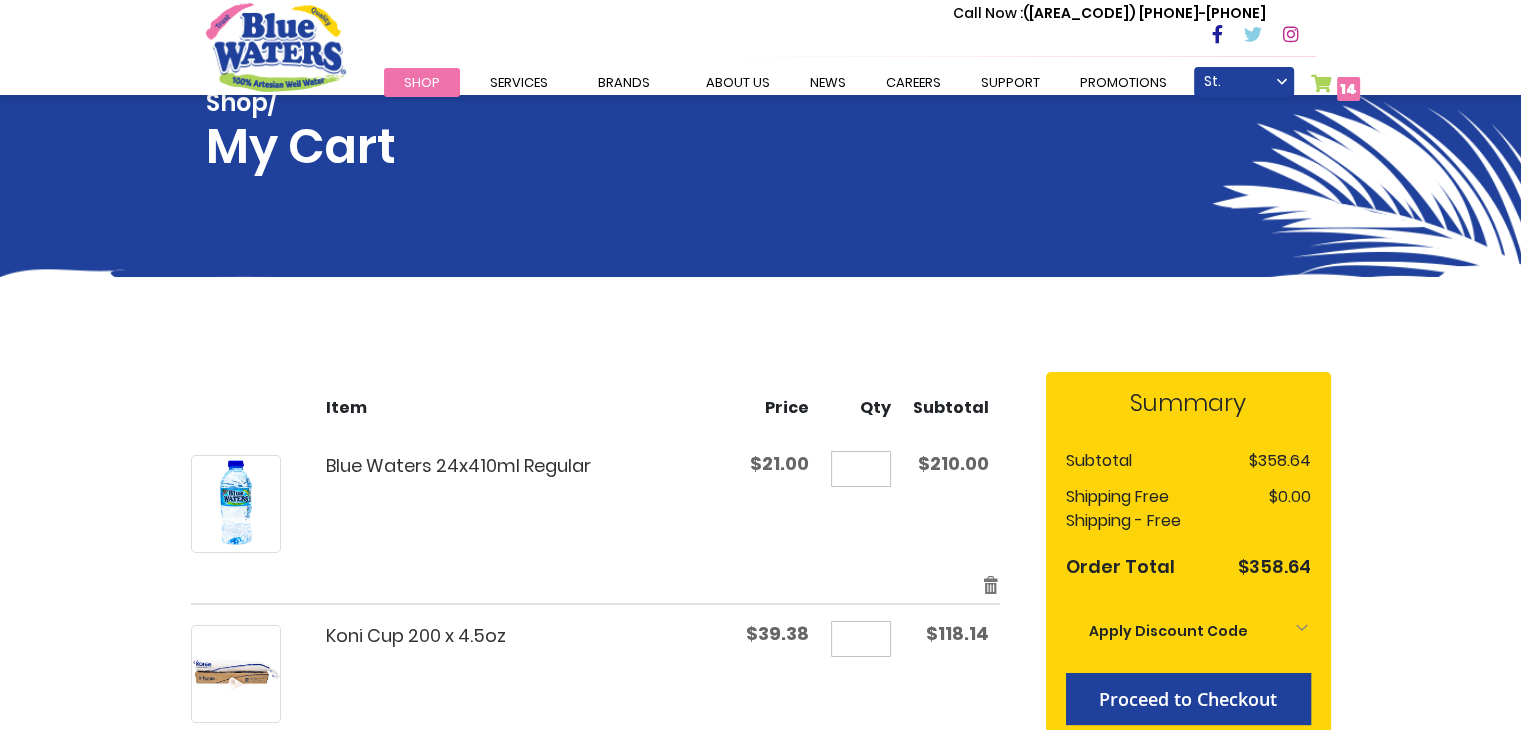 click on "Shop" at bounding box center [422, 82] 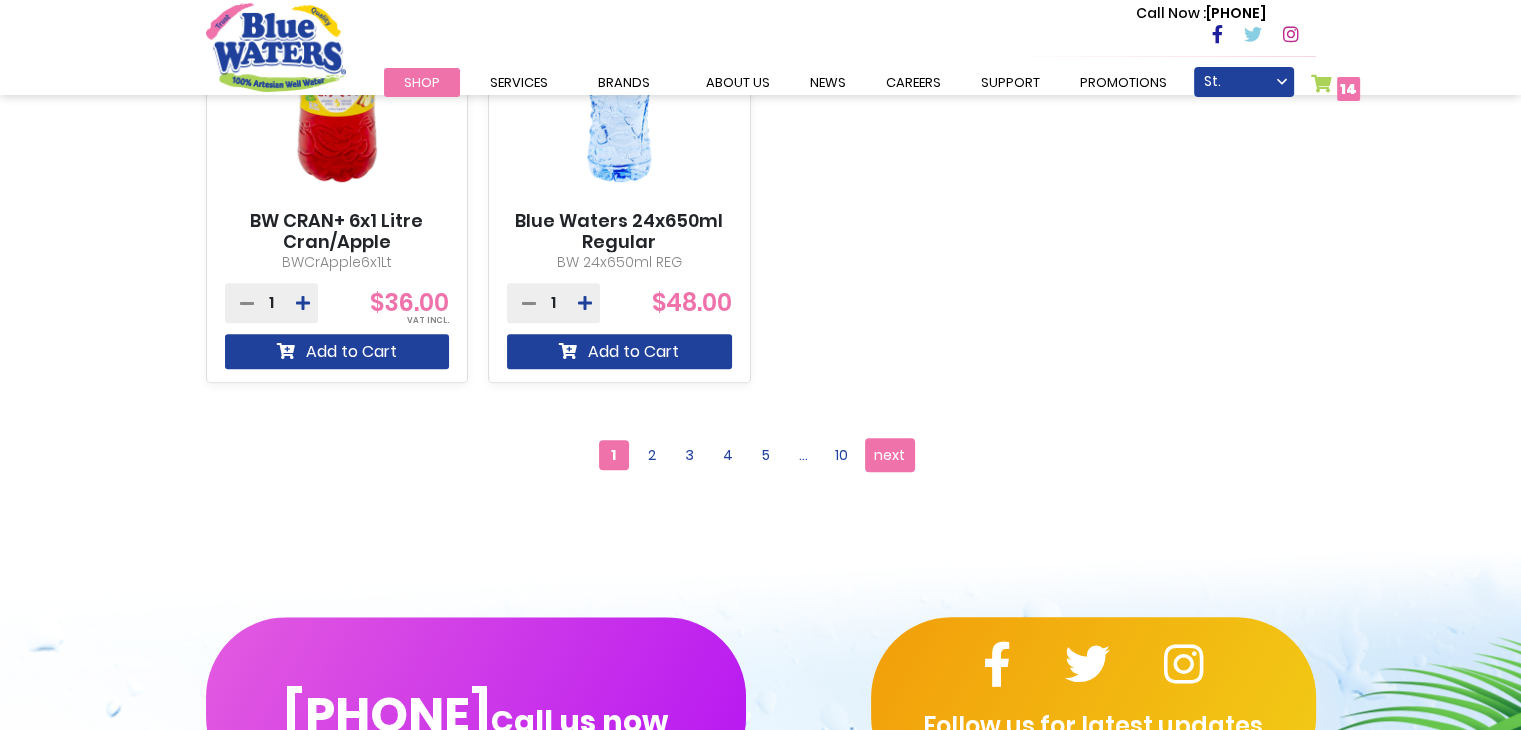 scroll, scrollTop: 1912, scrollLeft: 0, axis: vertical 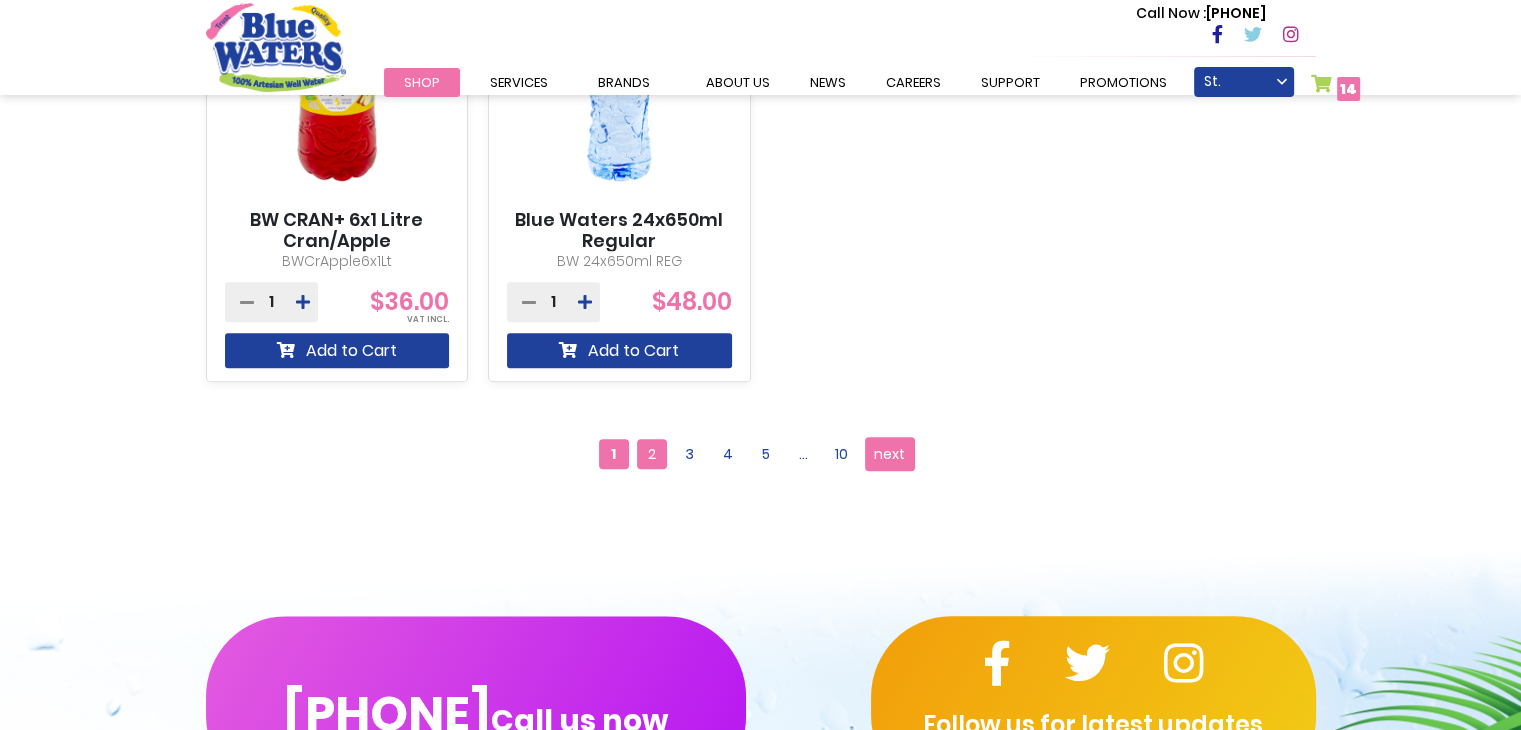 click on "2" at bounding box center (652, 454) 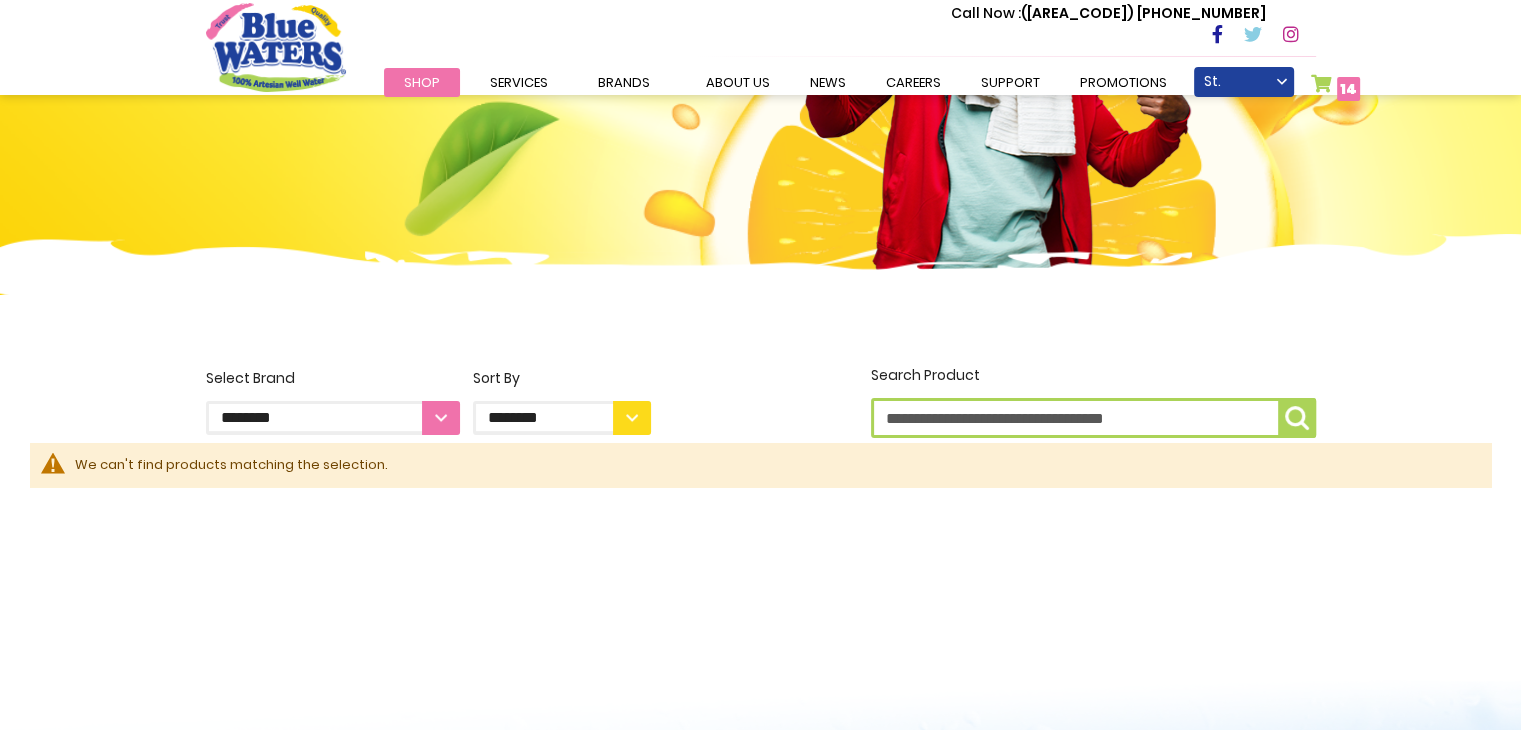 scroll, scrollTop: 249, scrollLeft: 0, axis: vertical 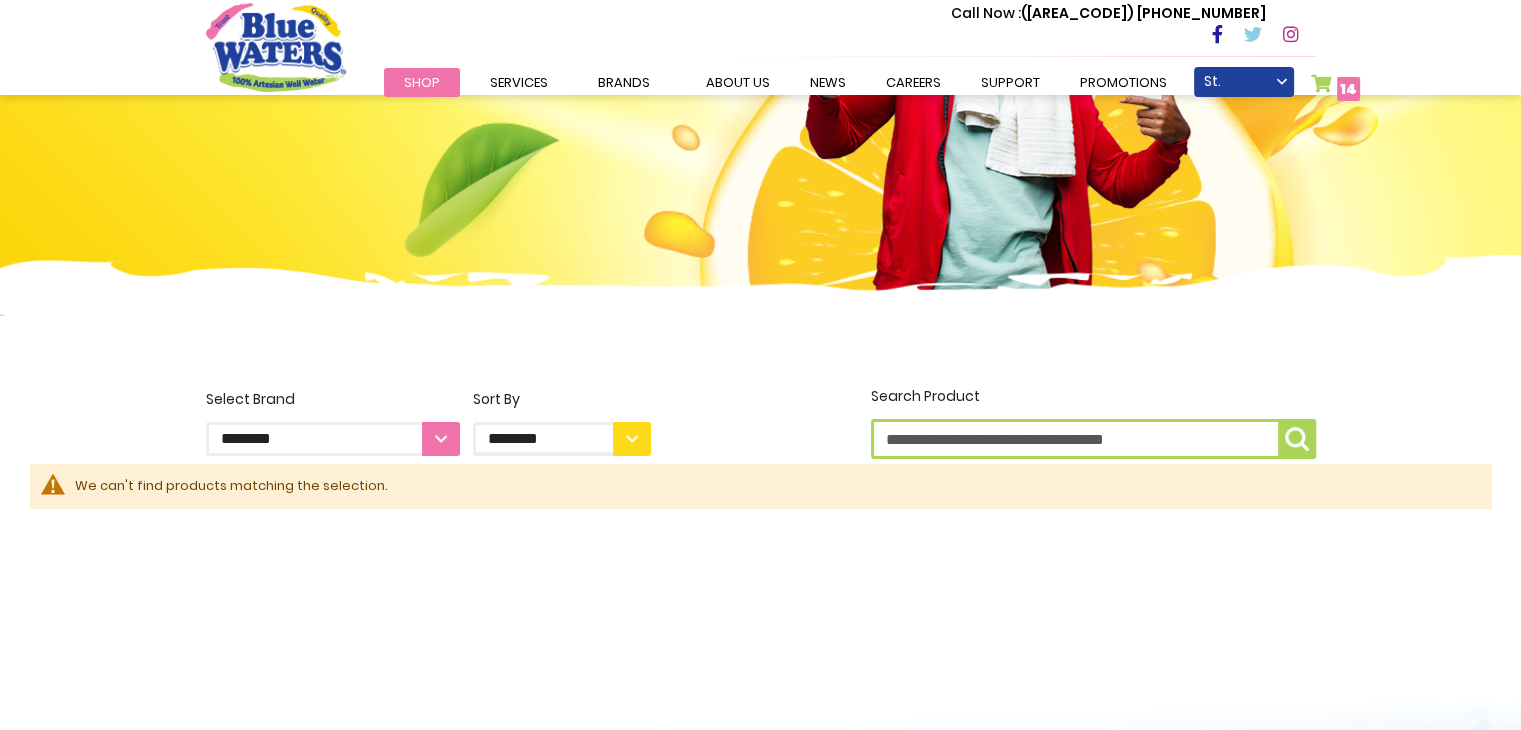 click on "**********" at bounding box center (333, 439) 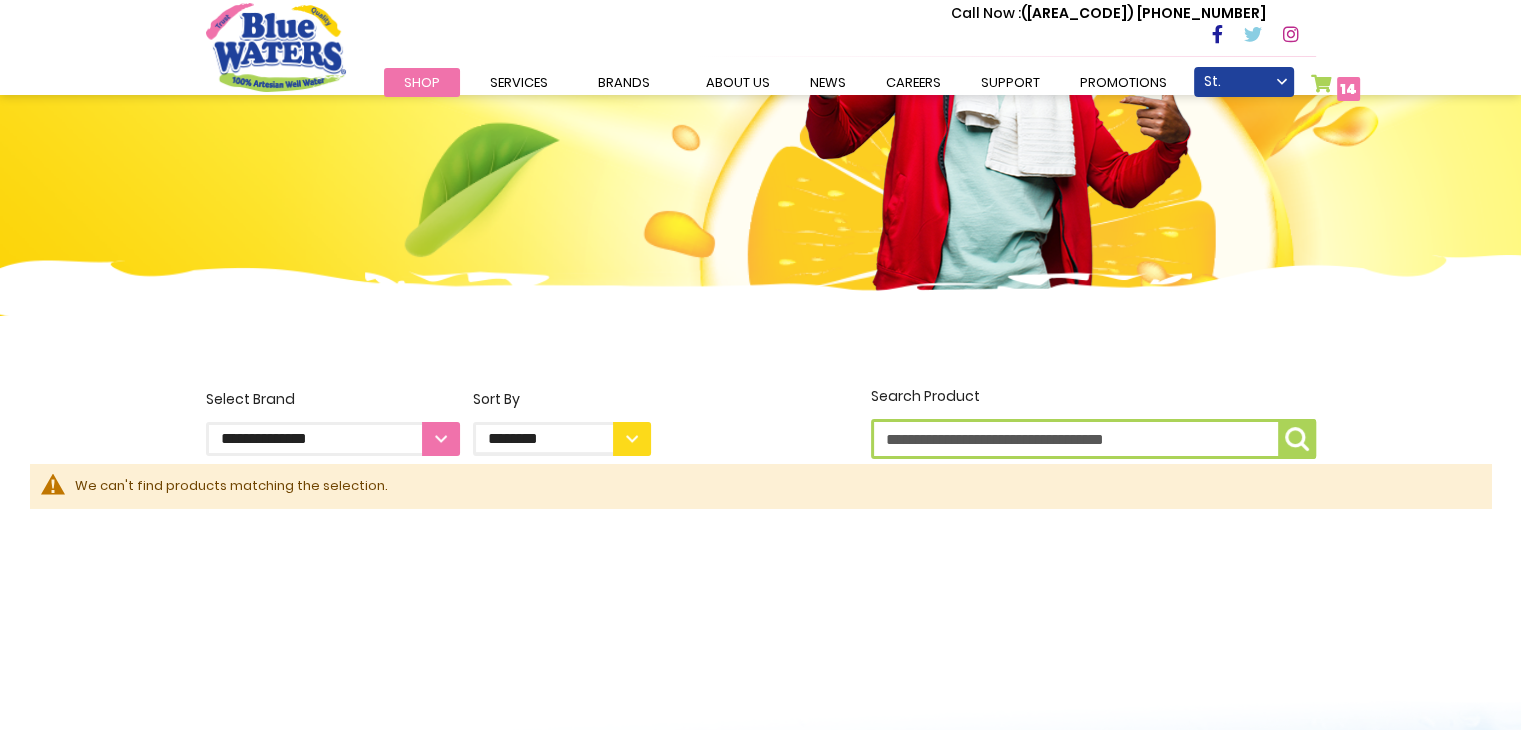 click on "**********" at bounding box center (333, 439) 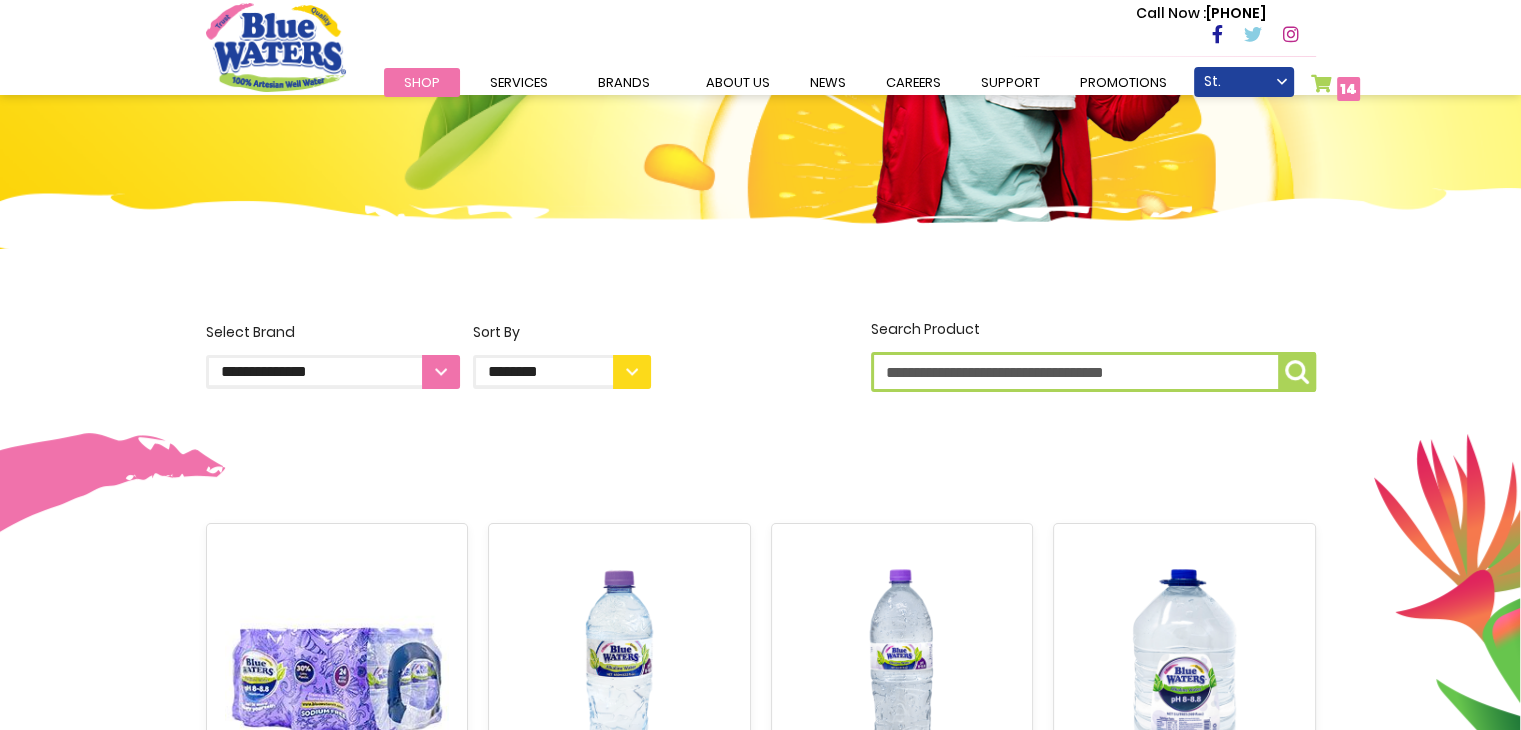 scroll, scrollTop: 315, scrollLeft: 0, axis: vertical 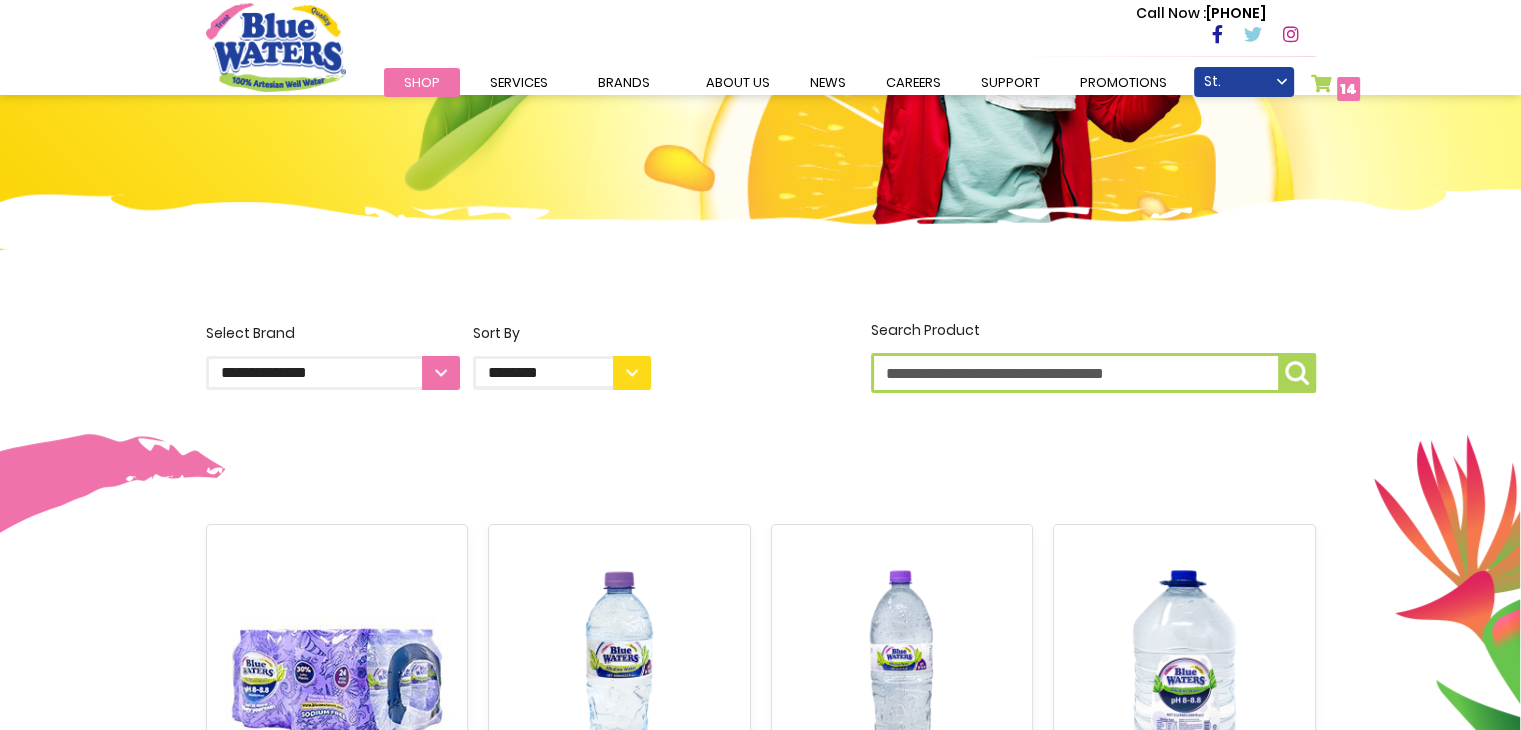 click on "**********" at bounding box center (333, 373) 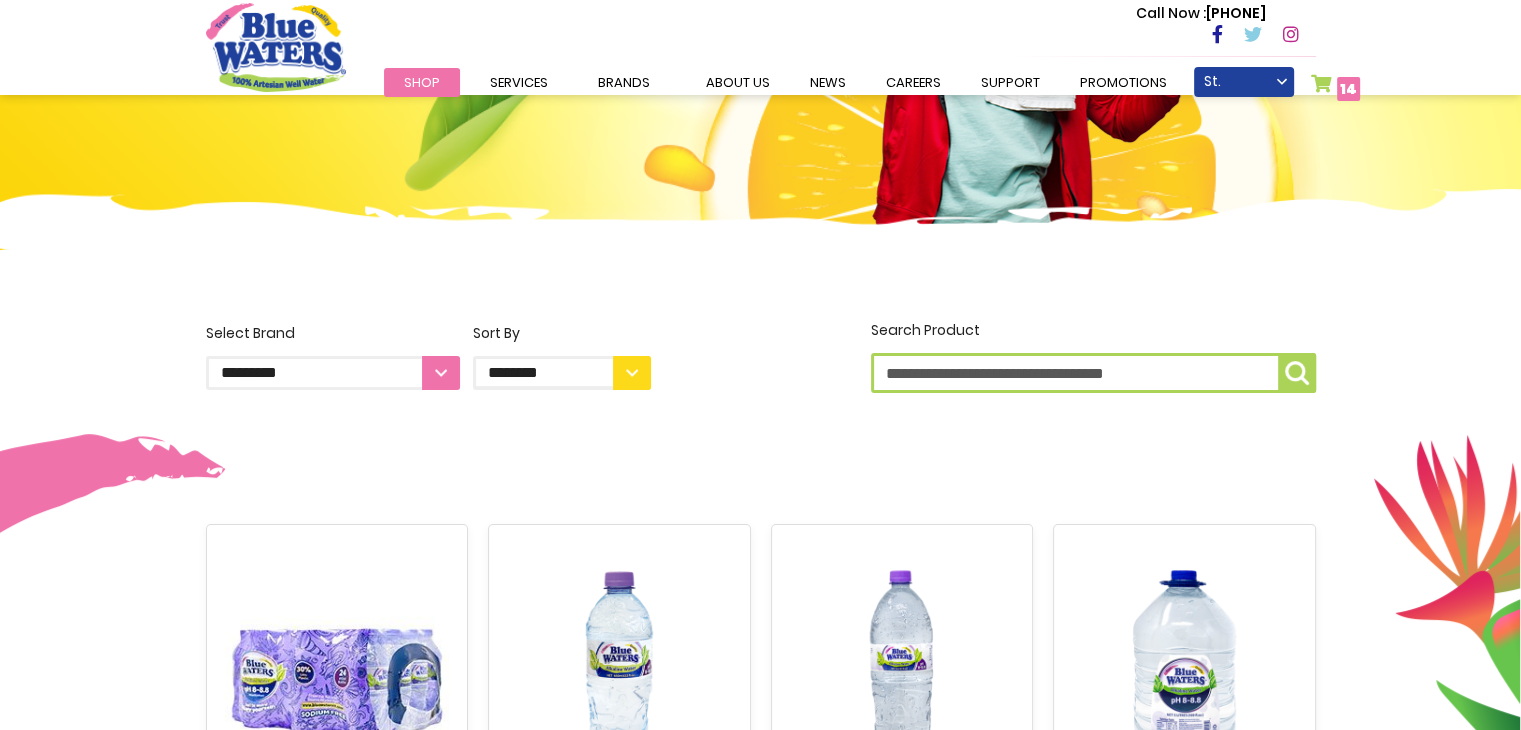 click on "**********" at bounding box center [333, 373] 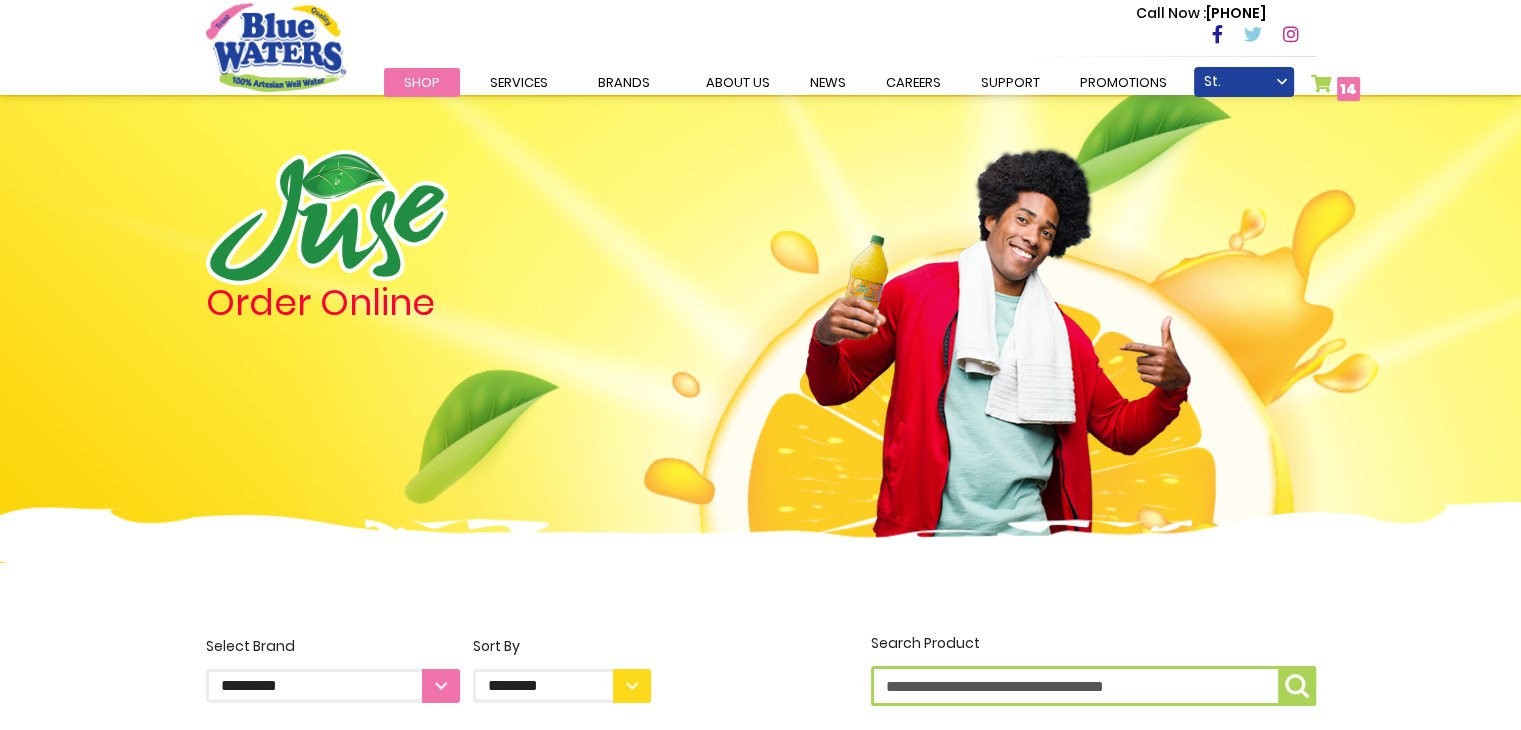 scroll, scrollTop: 0, scrollLeft: 0, axis: both 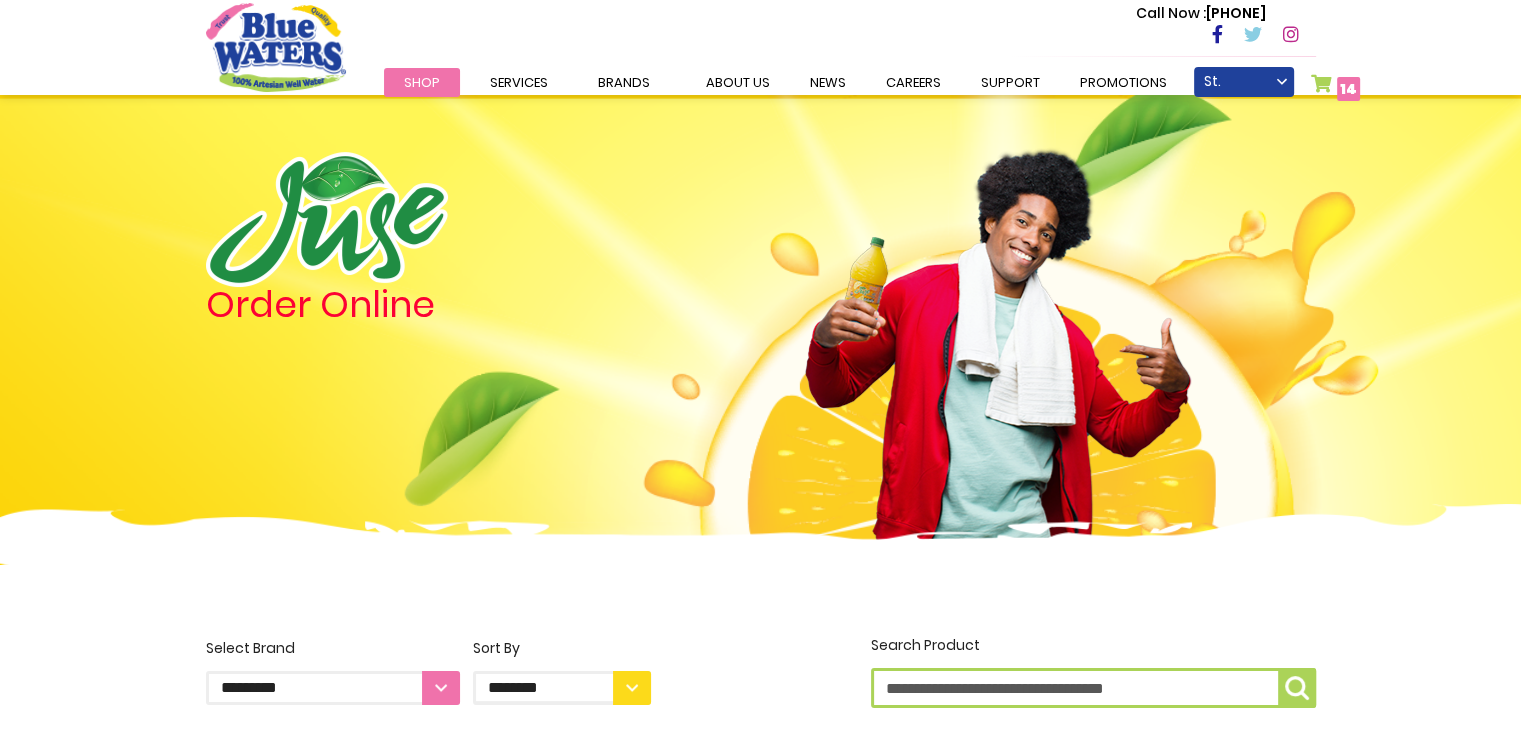 click on "**********" at bounding box center [333, 688] 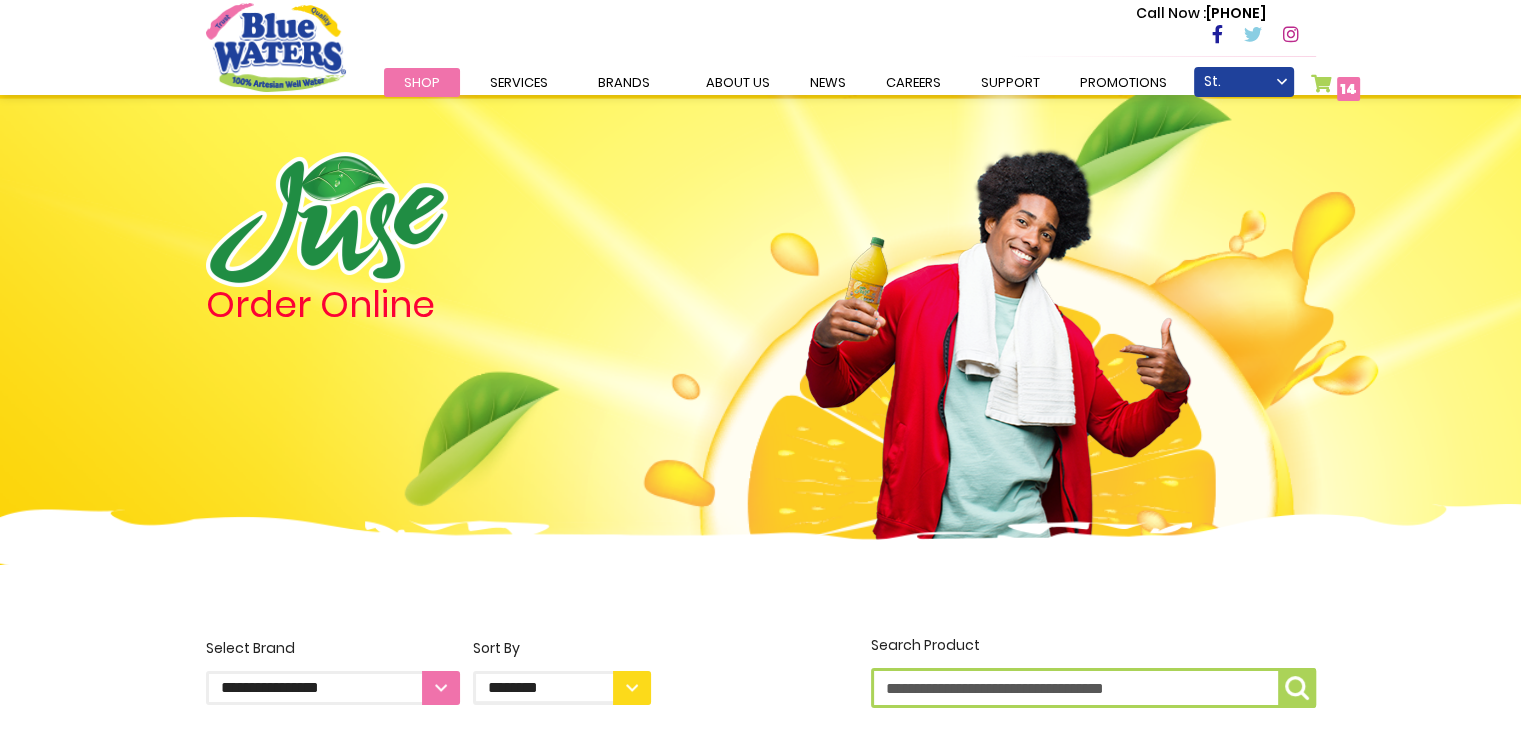 click on "**********" at bounding box center (333, 688) 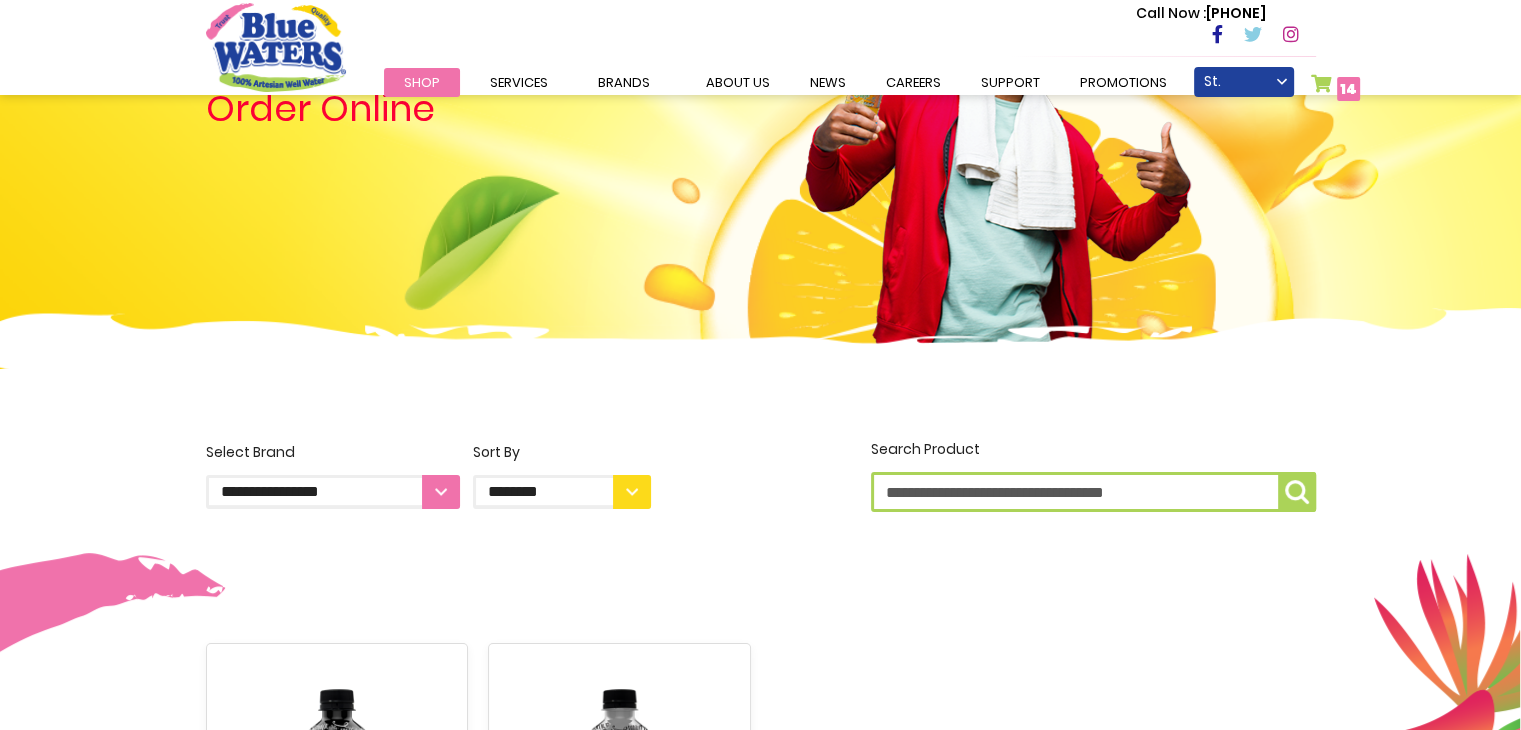 scroll, scrollTop: 195, scrollLeft: 0, axis: vertical 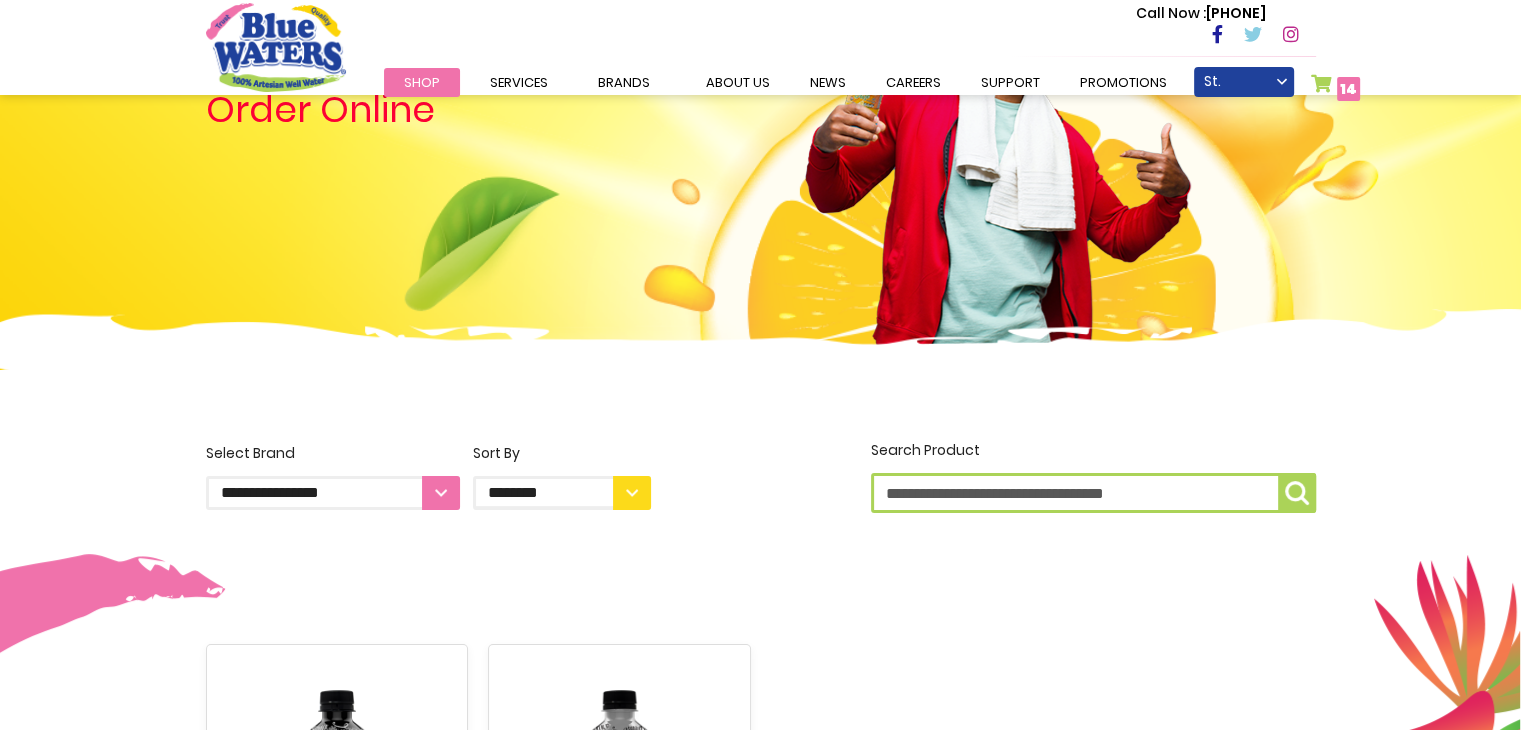 click on "**********" at bounding box center (333, 493) 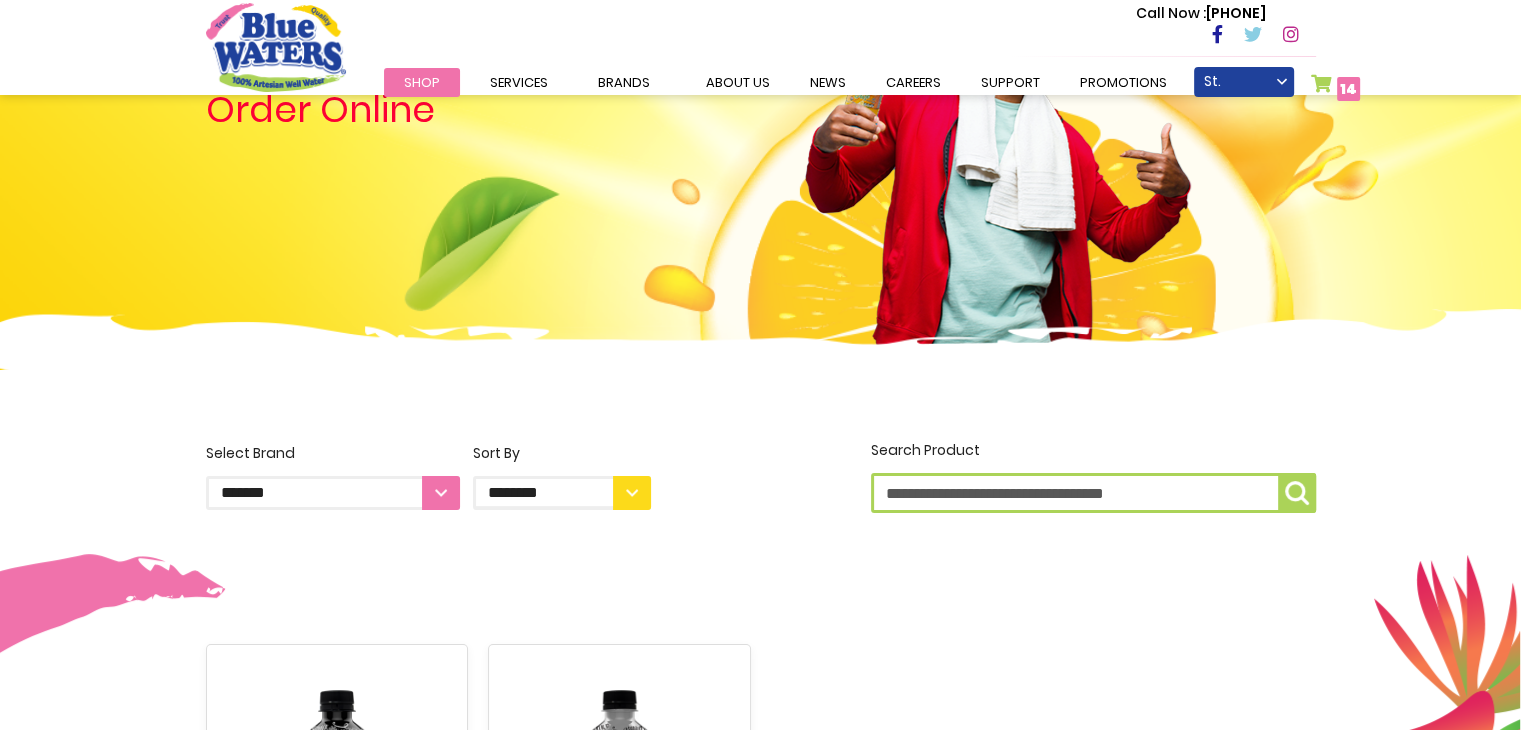click on "**********" at bounding box center (333, 493) 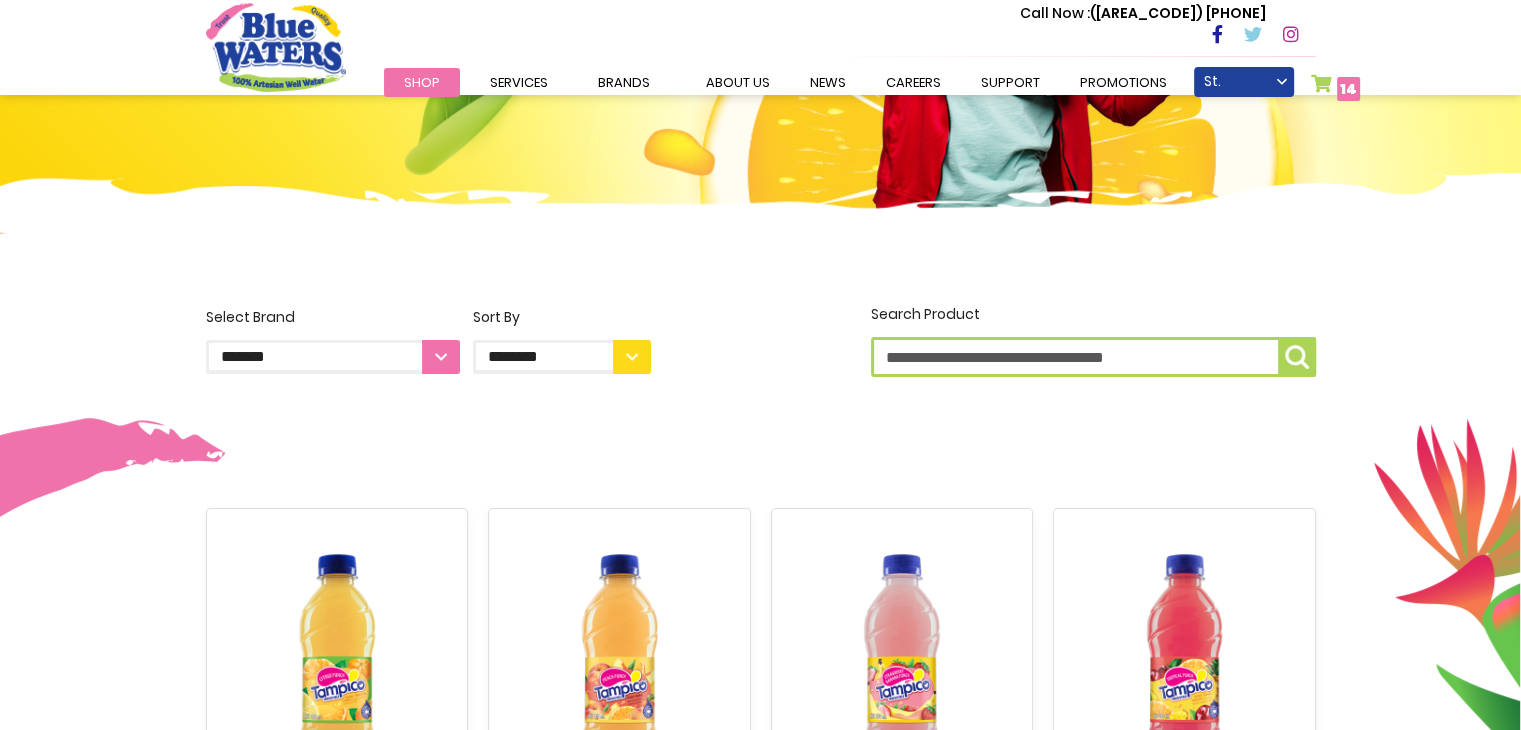 scroll, scrollTop: 334, scrollLeft: 0, axis: vertical 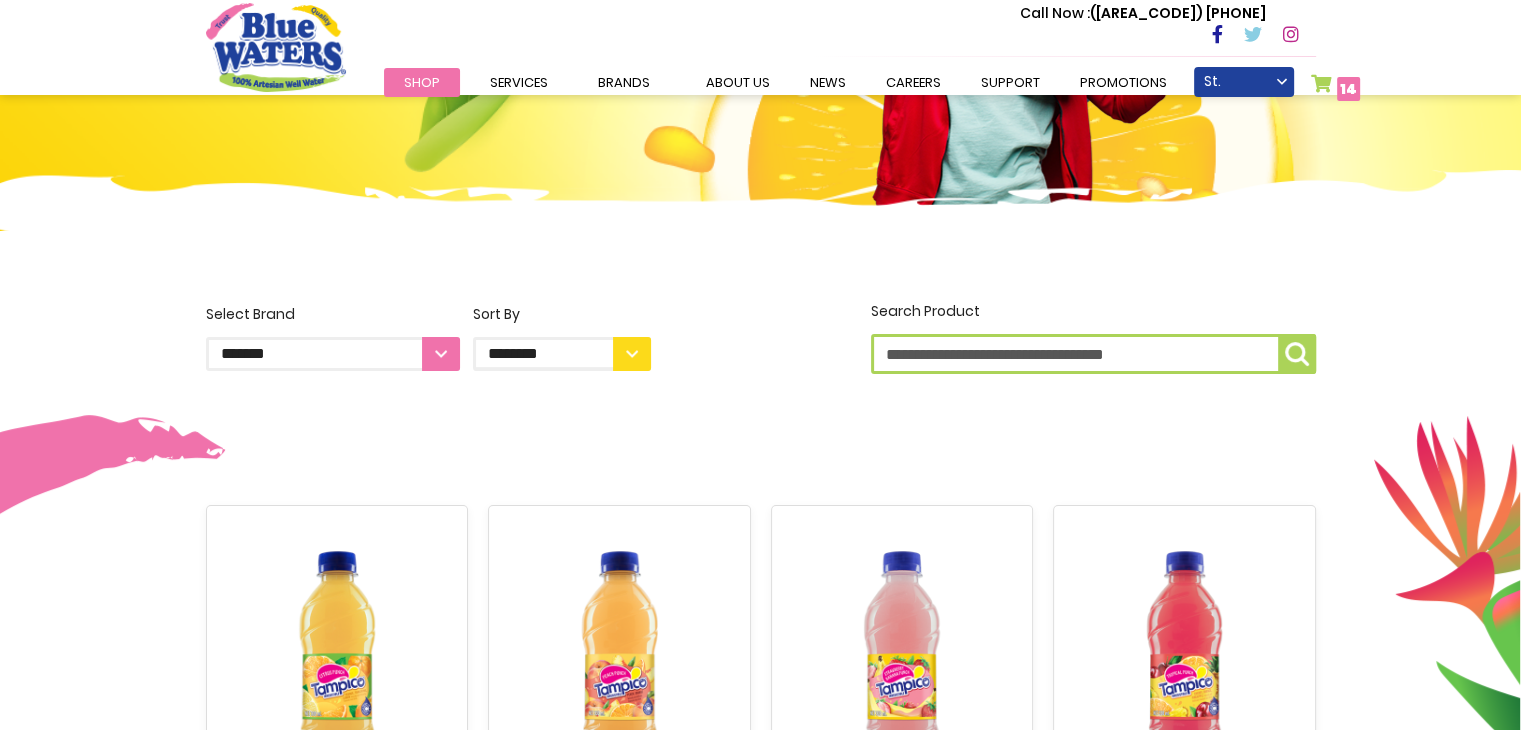 click on "**********" at bounding box center (333, 354) 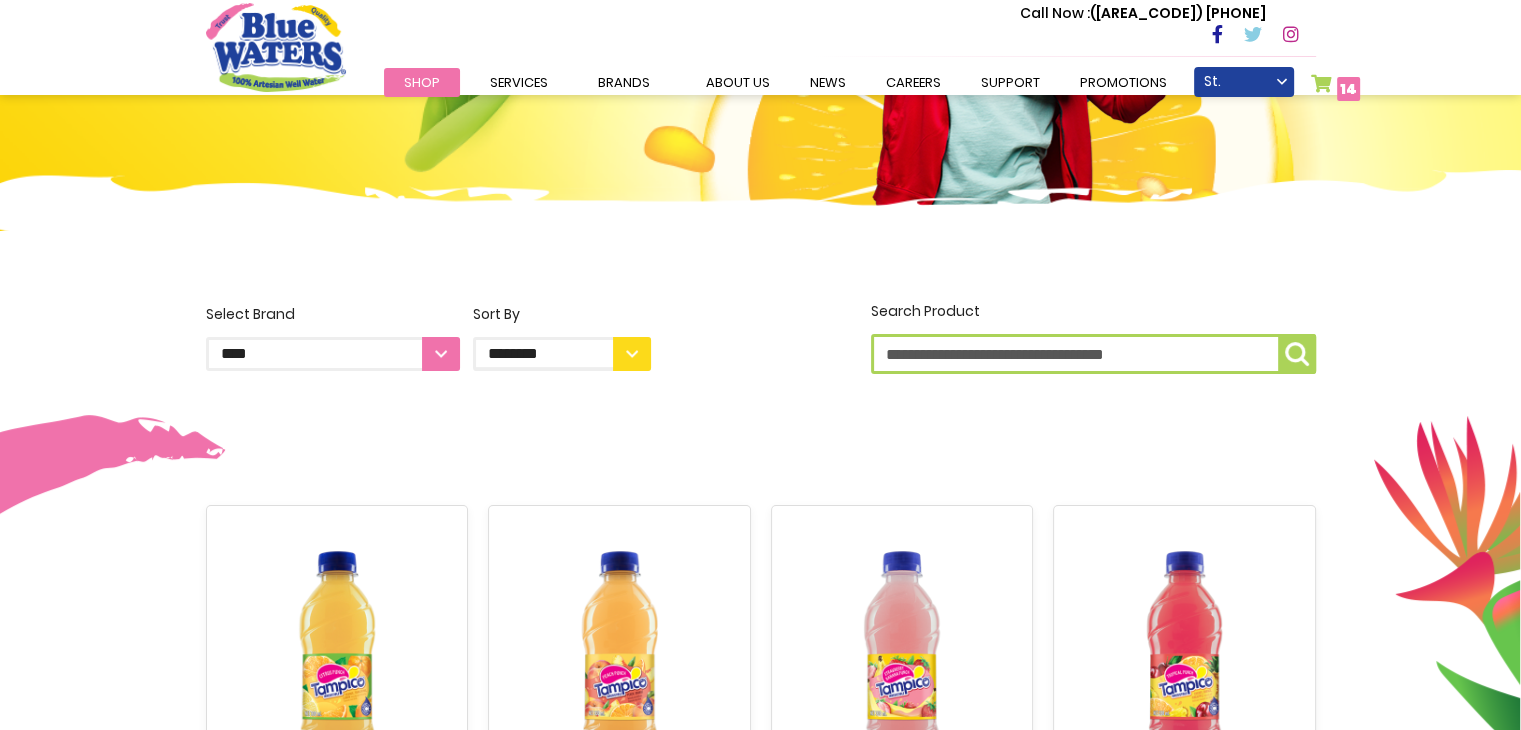 click on "**********" at bounding box center [333, 354] 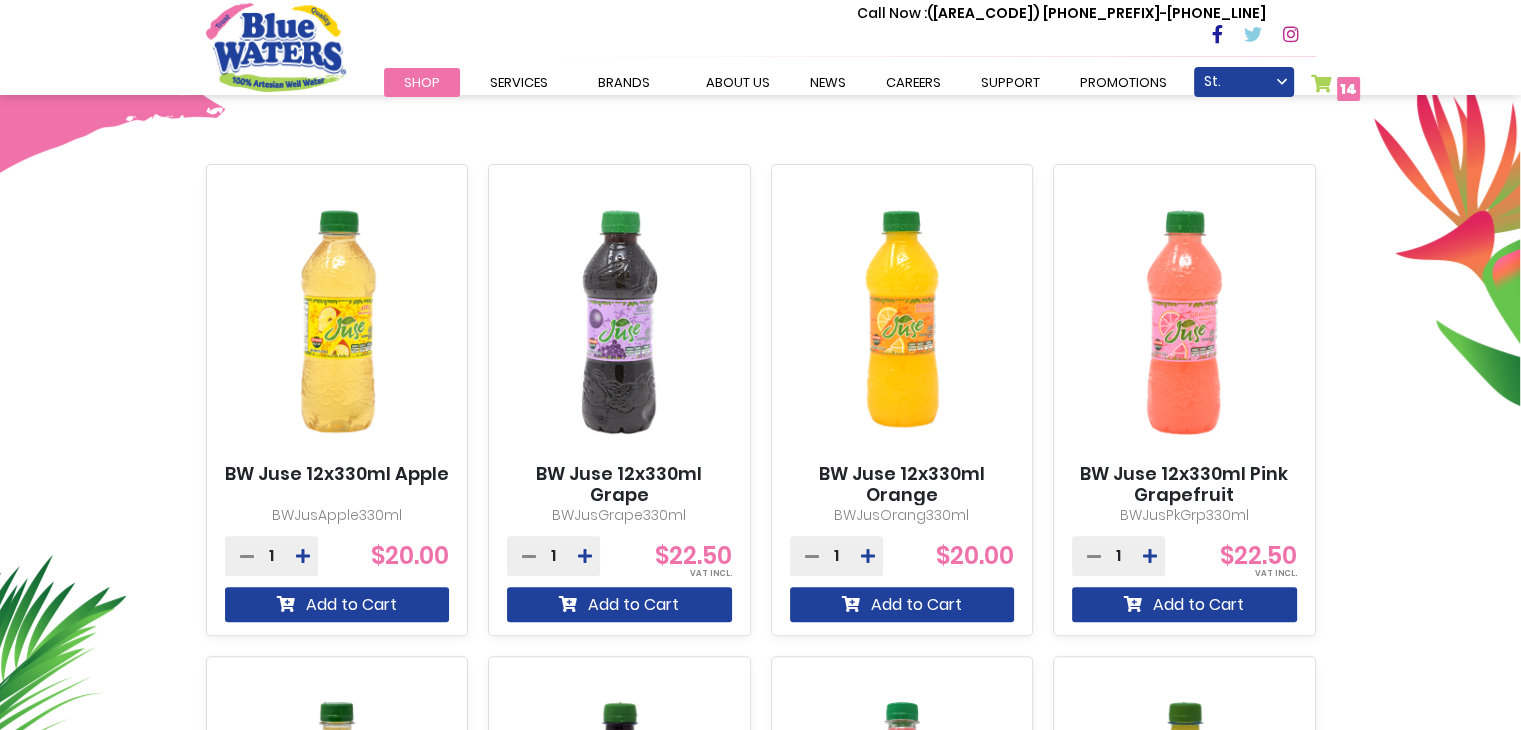 scroll, scrollTop: 676, scrollLeft: 0, axis: vertical 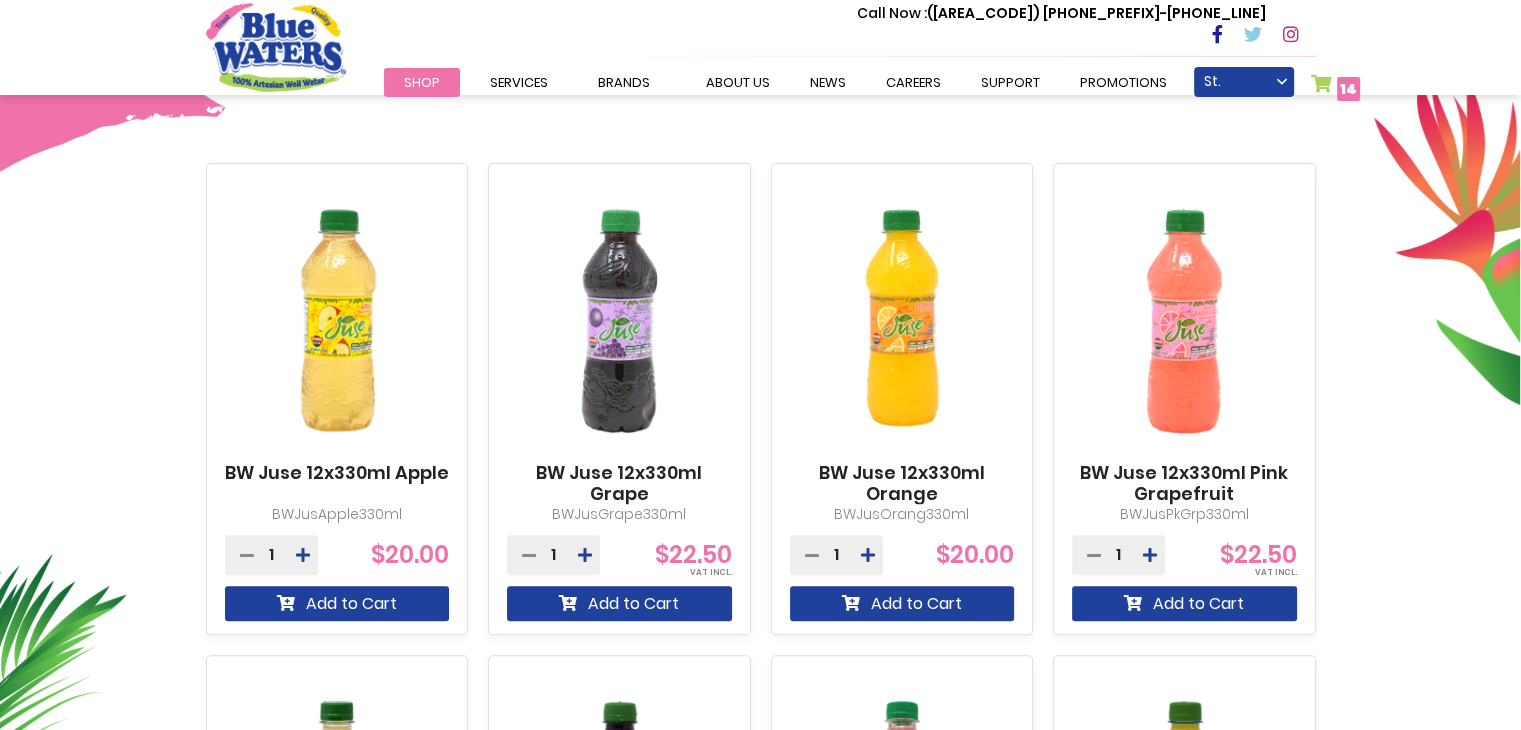 click on "14" at bounding box center [1348, 89] 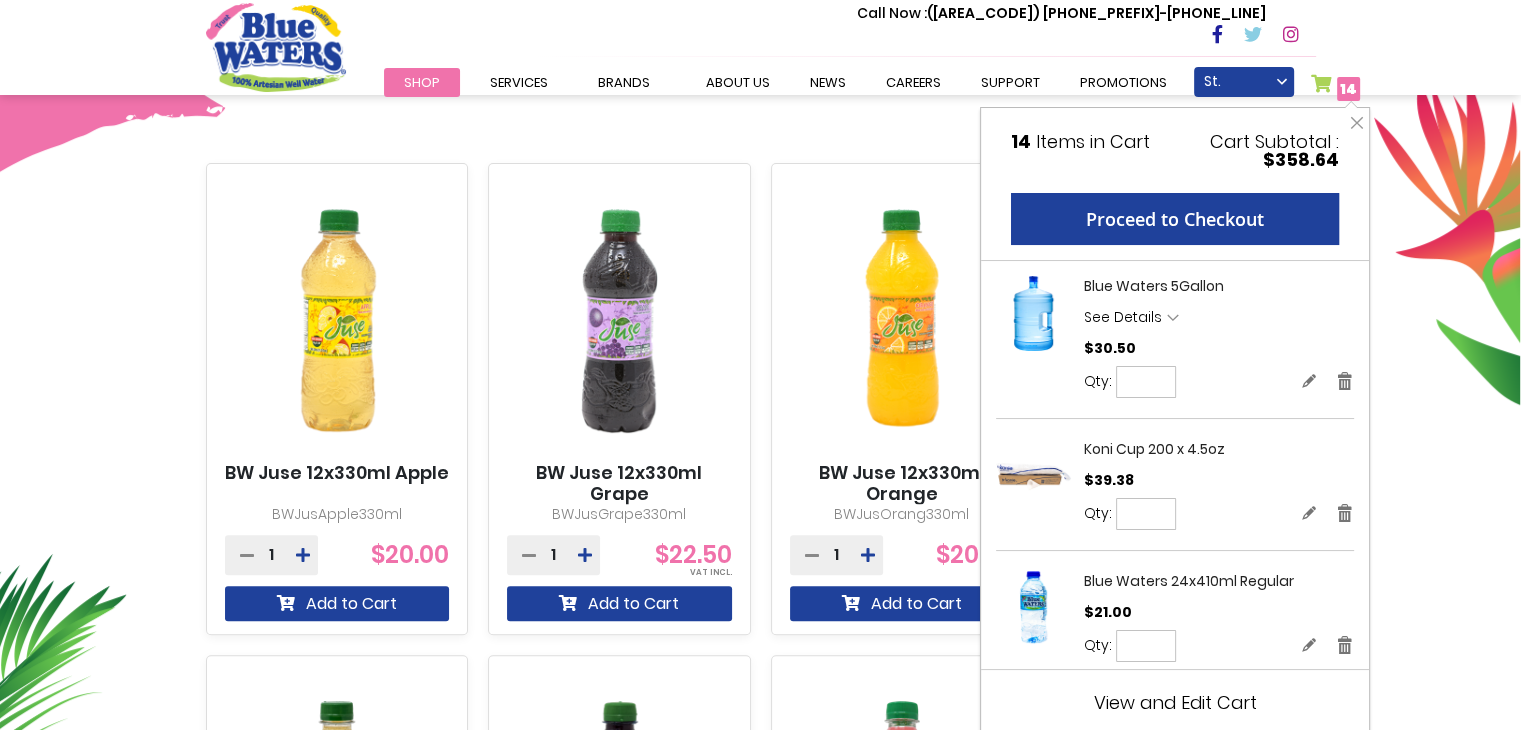 scroll, scrollTop: 26, scrollLeft: 0, axis: vertical 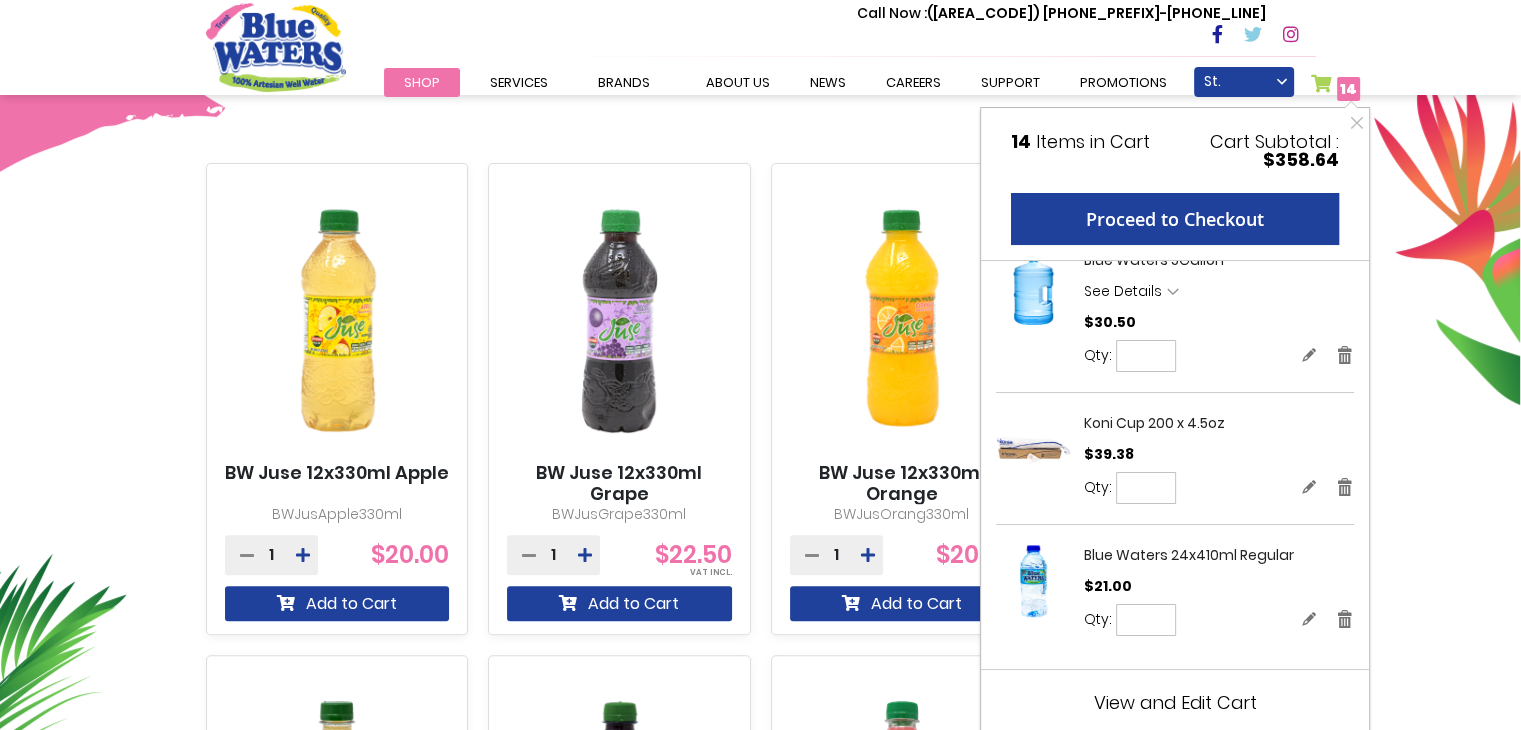 click on "View and Edit Cart" at bounding box center [1175, 702] 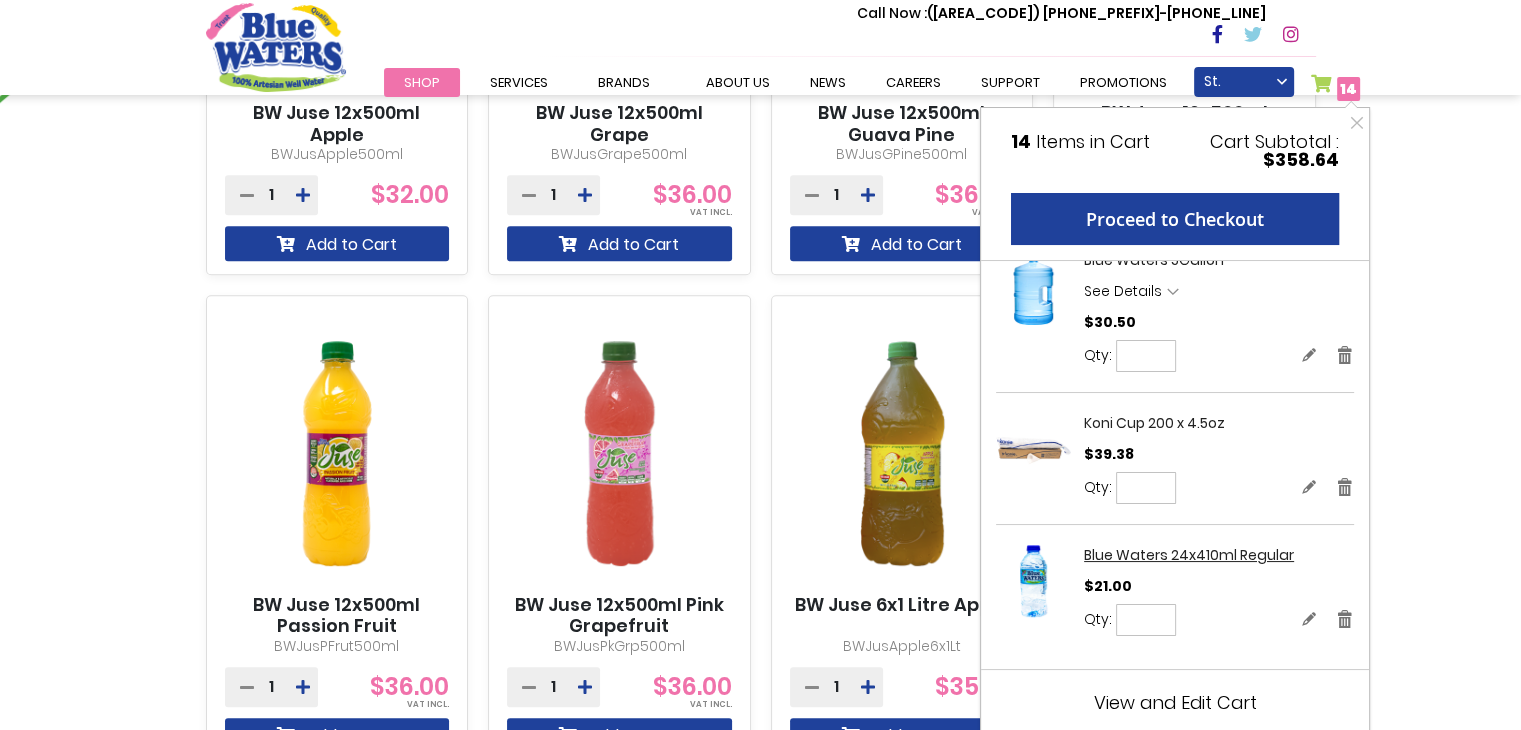 scroll, scrollTop: 1528, scrollLeft: 0, axis: vertical 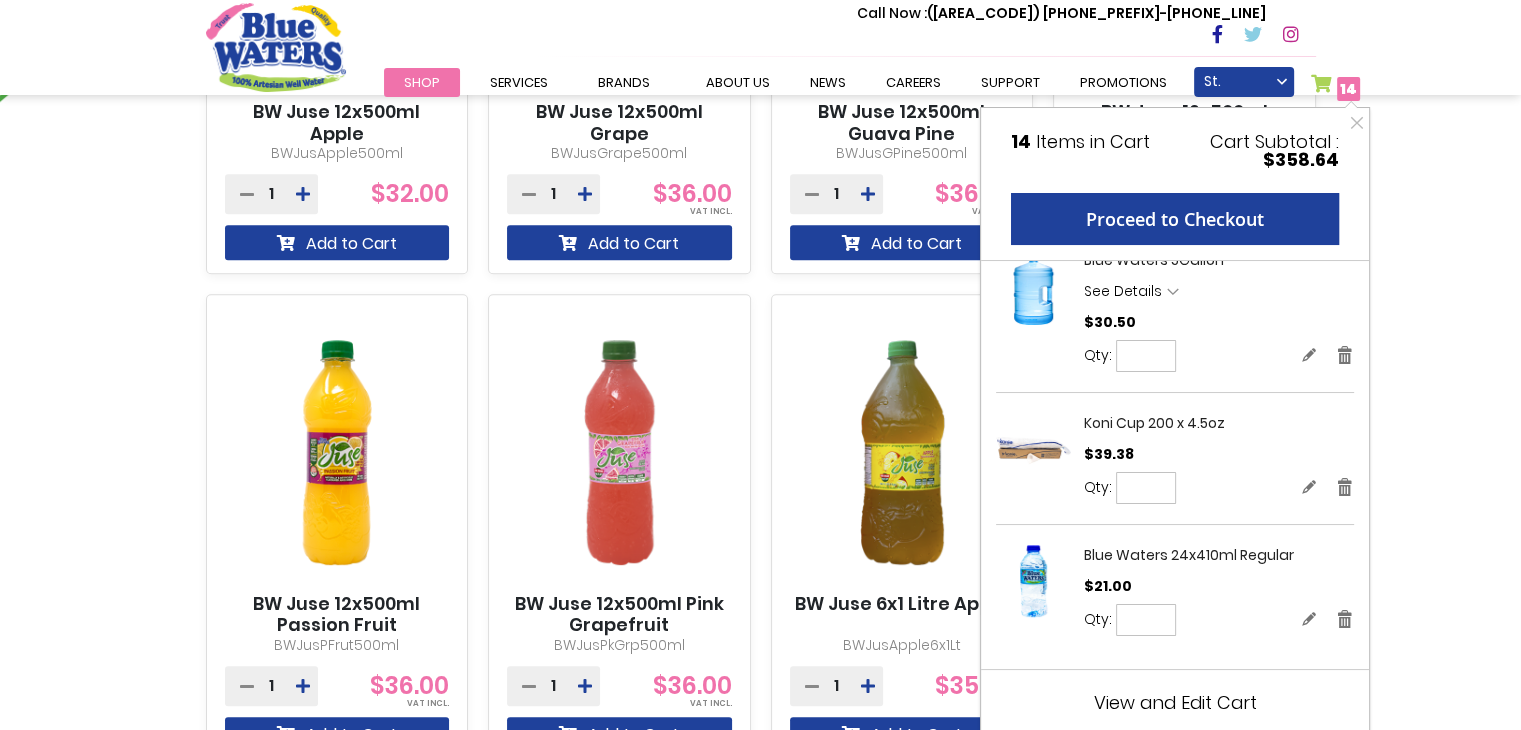 click on "View and Edit Cart" at bounding box center (1175, 702) 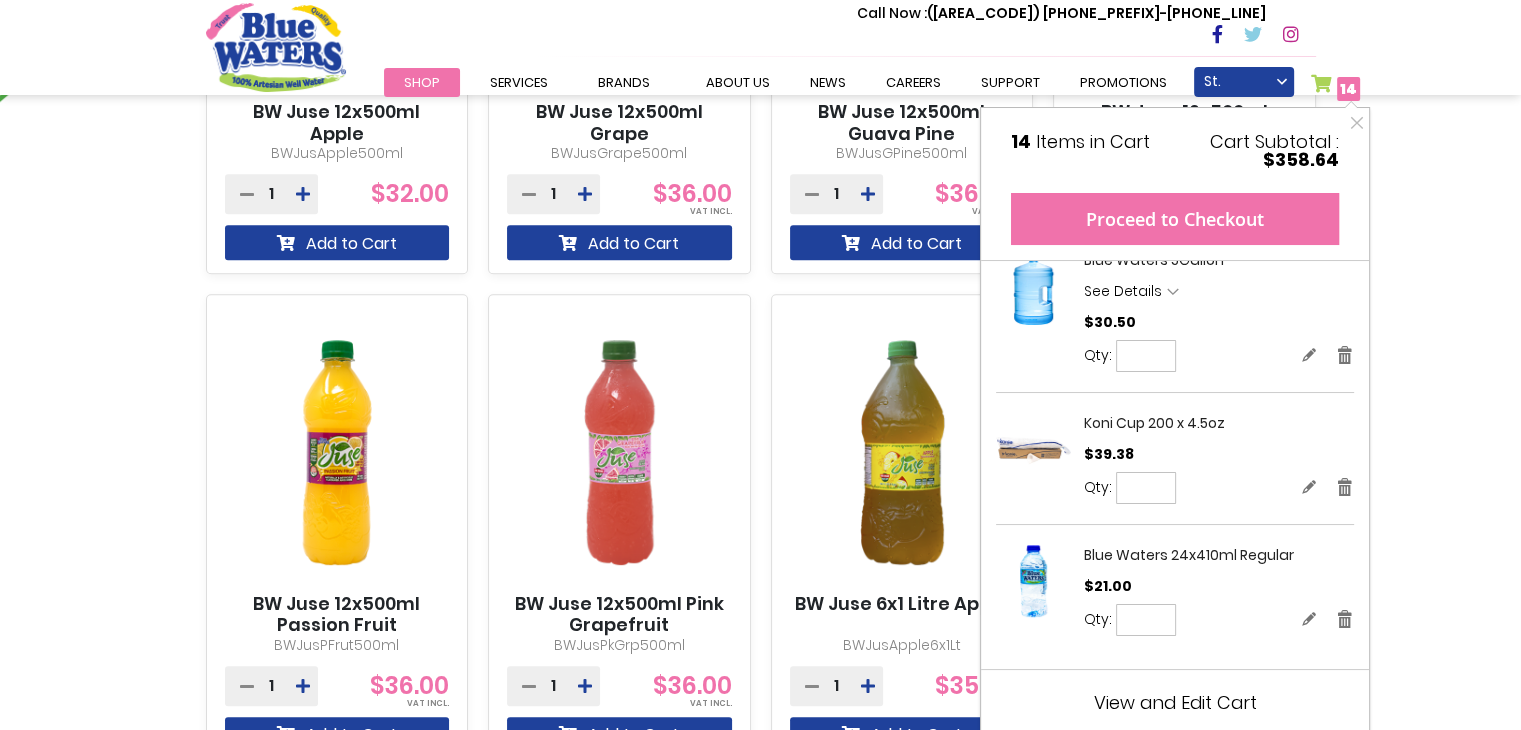 click on "Proceed to Checkout" at bounding box center (1175, 219) 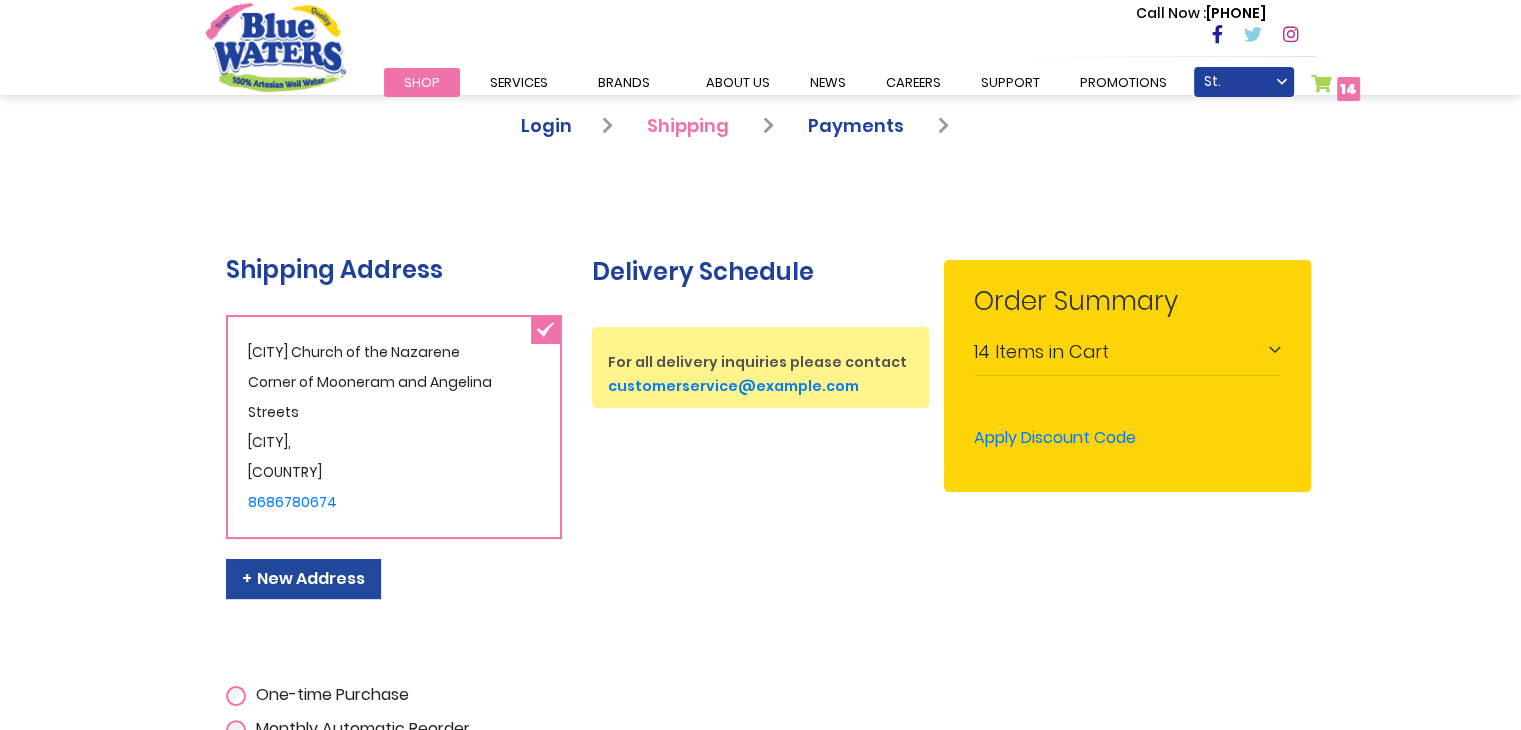 scroll, scrollTop: 254, scrollLeft: 0, axis: vertical 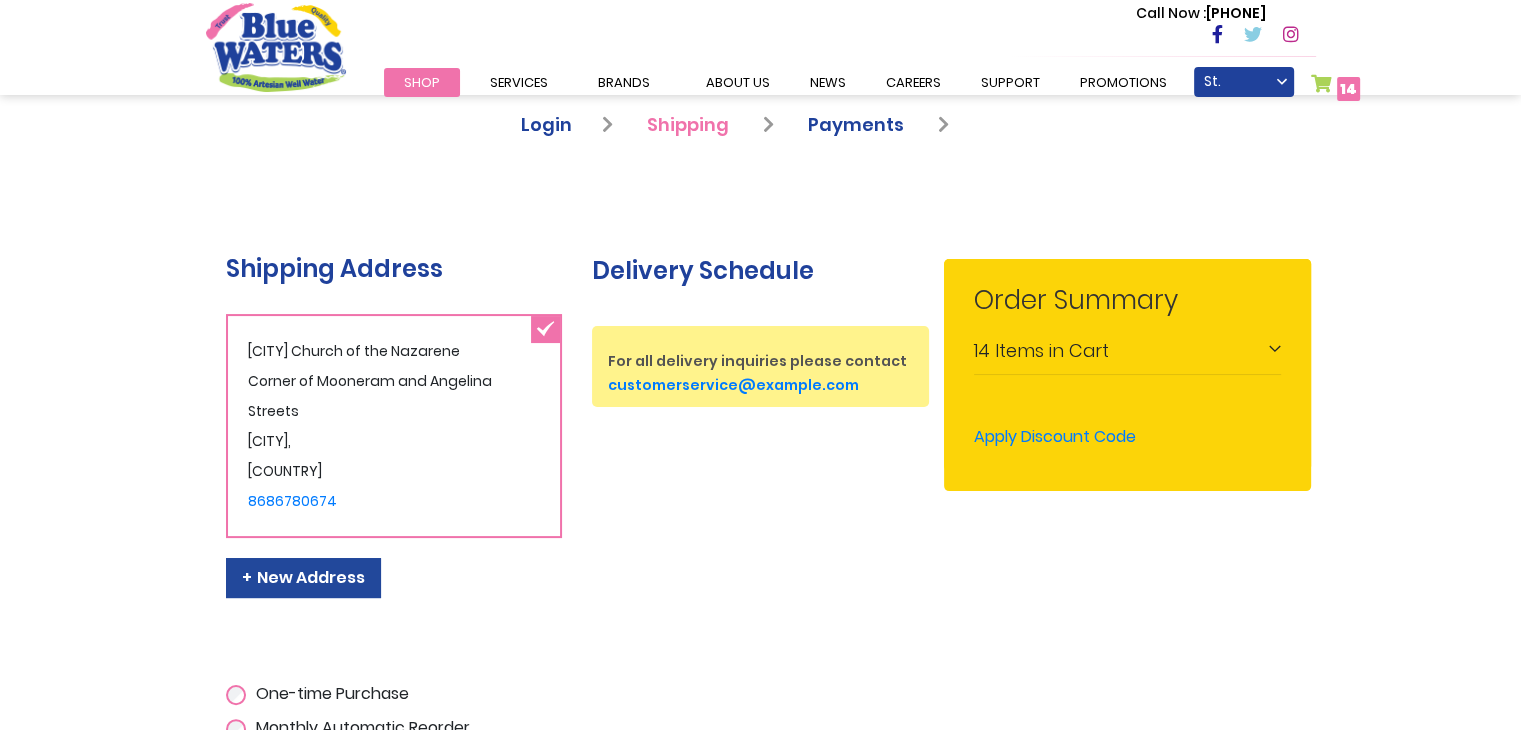 click on "14
Items in Cart" at bounding box center [1127, 352] 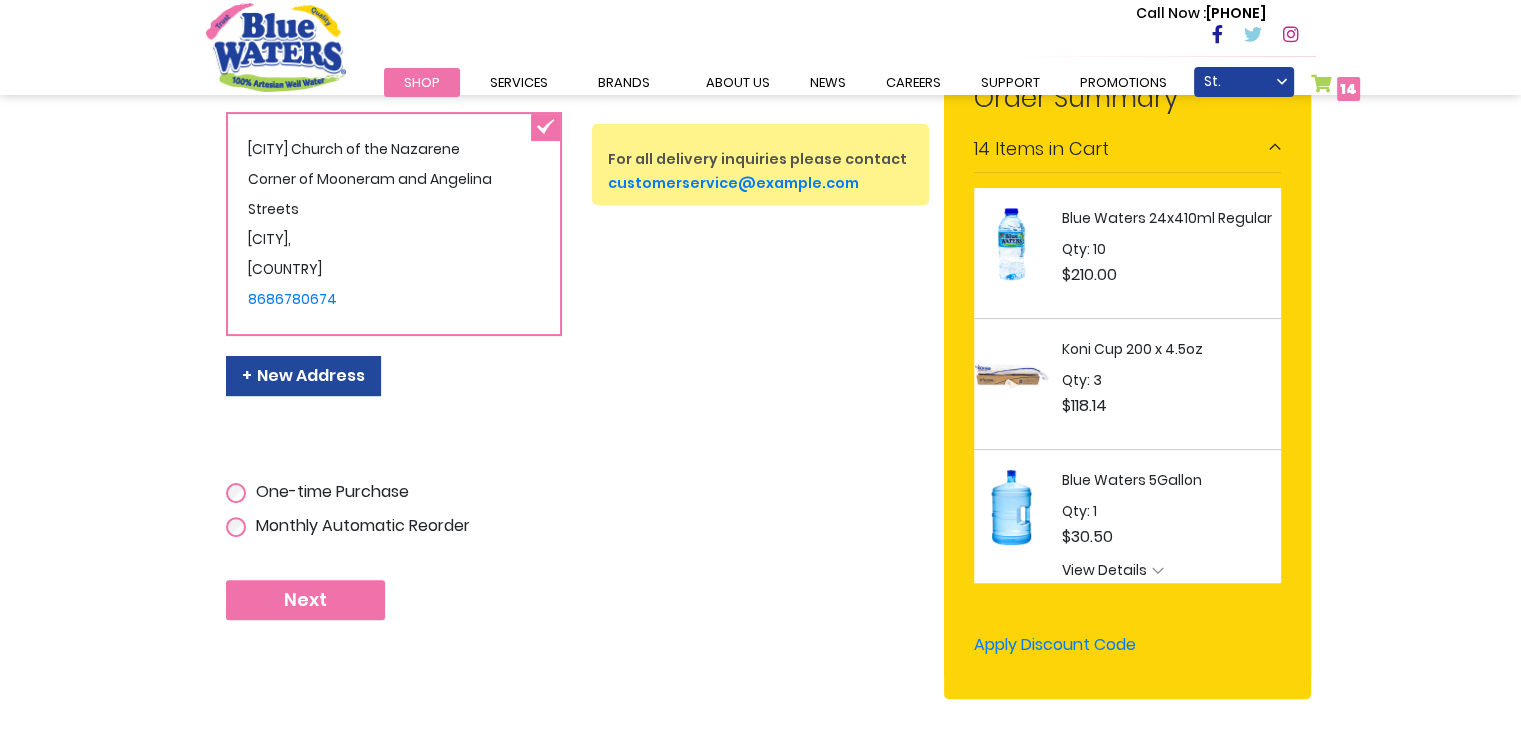 scroll, scrollTop: 453, scrollLeft: 0, axis: vertical 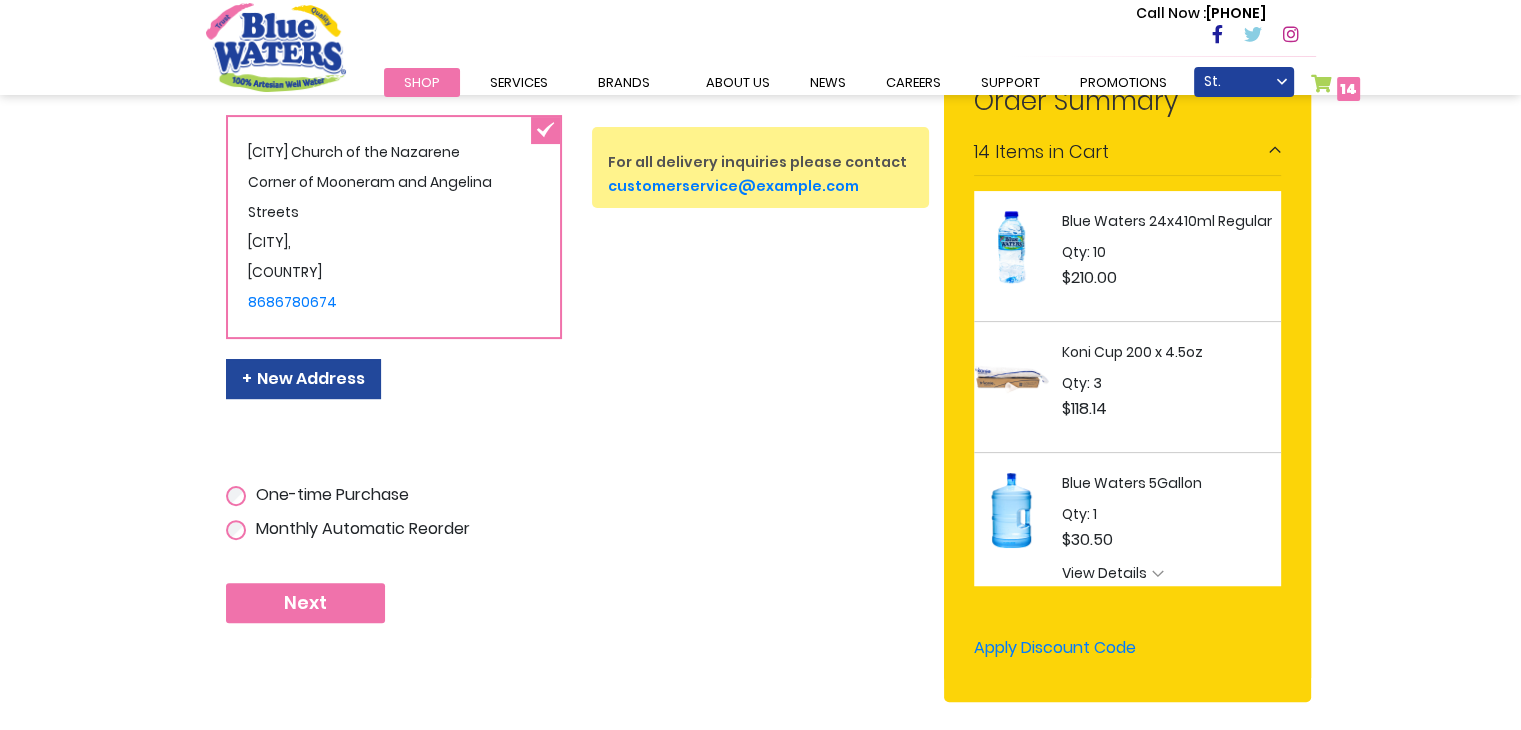 click on "Next" at bounding box center (305, 603) 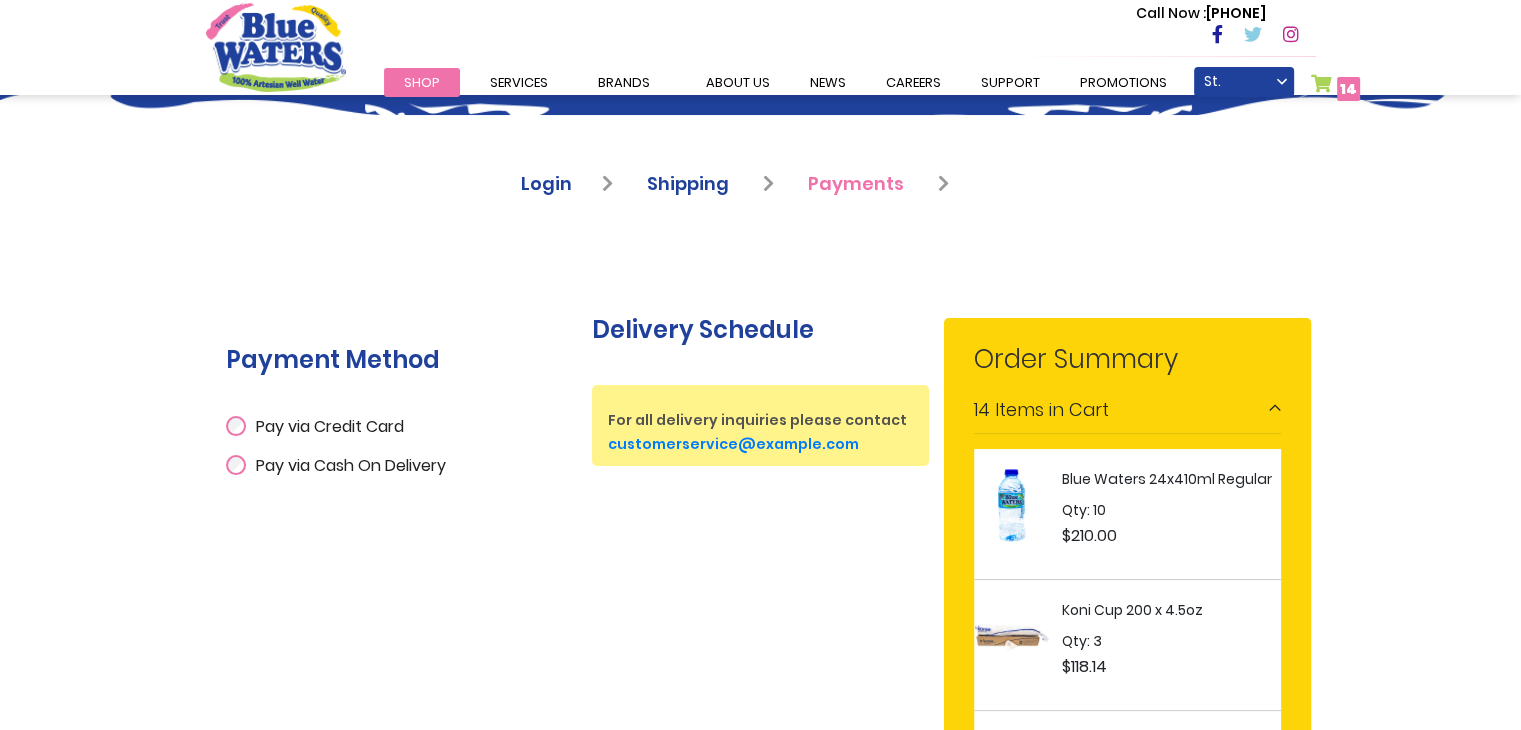 scroll, scrollTop: 182, scrollLeft: 0, axis: vertical 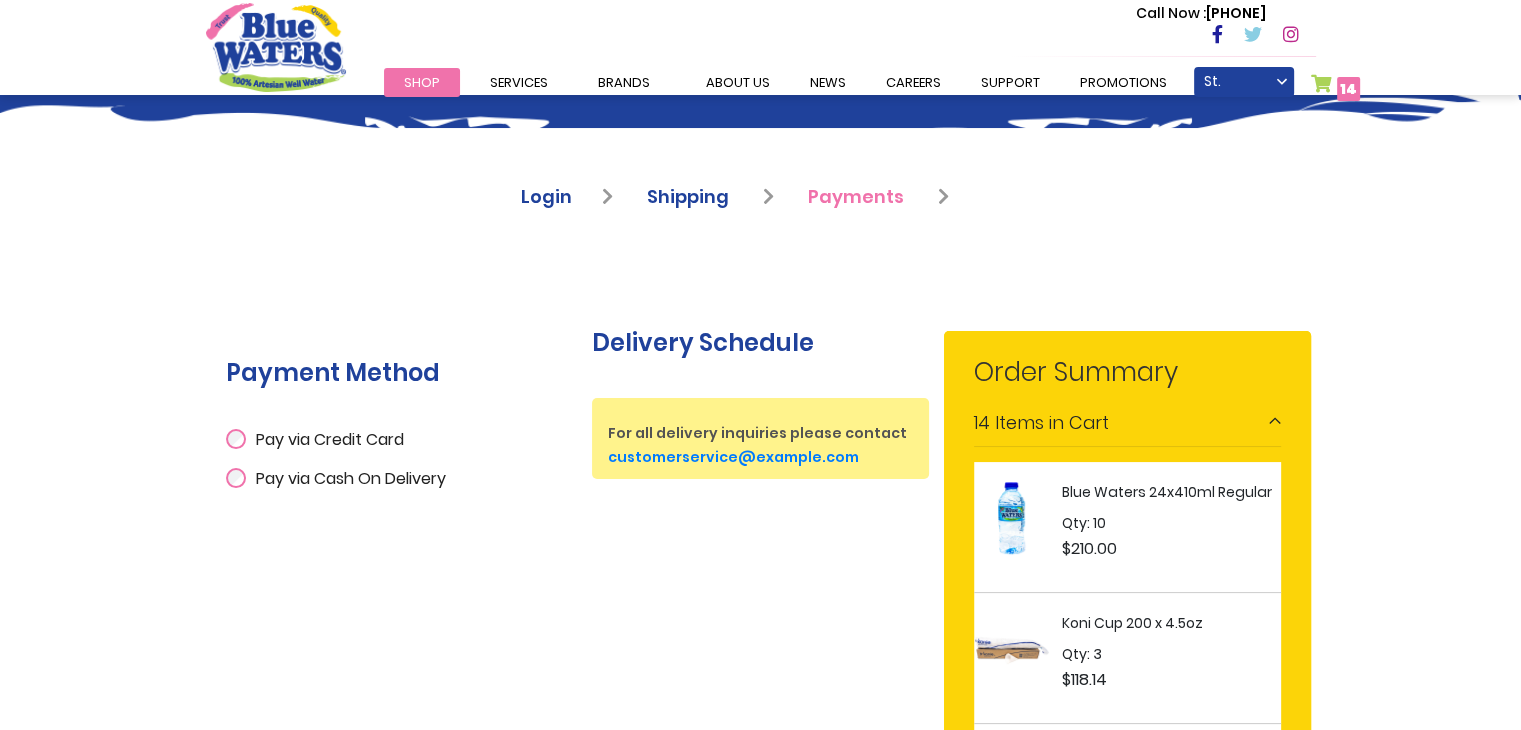 click on "Pay via Cash On Delivery" at bounding box center [394, 476] 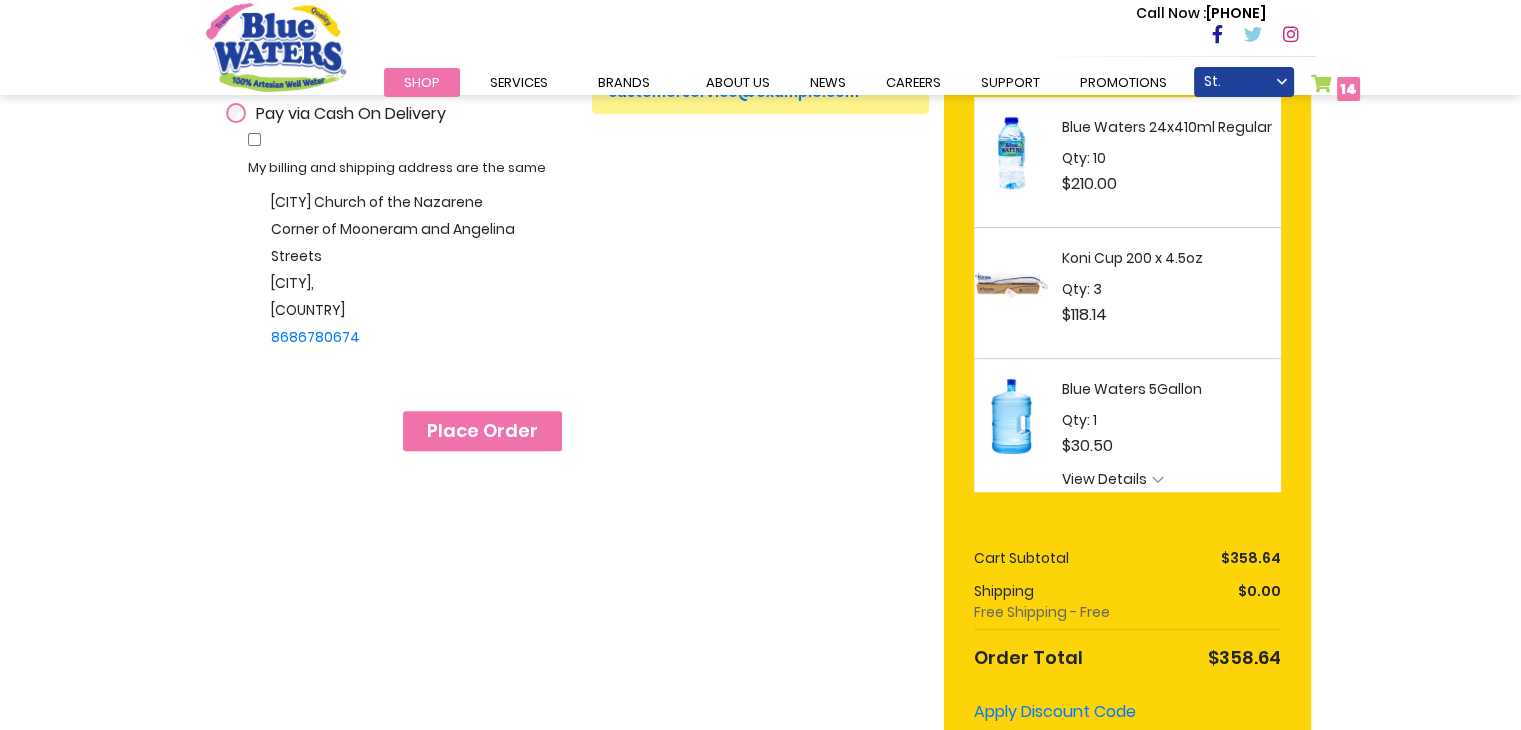 scroll, scrollTop: 548, scrollLeft: 0, axis: vertical 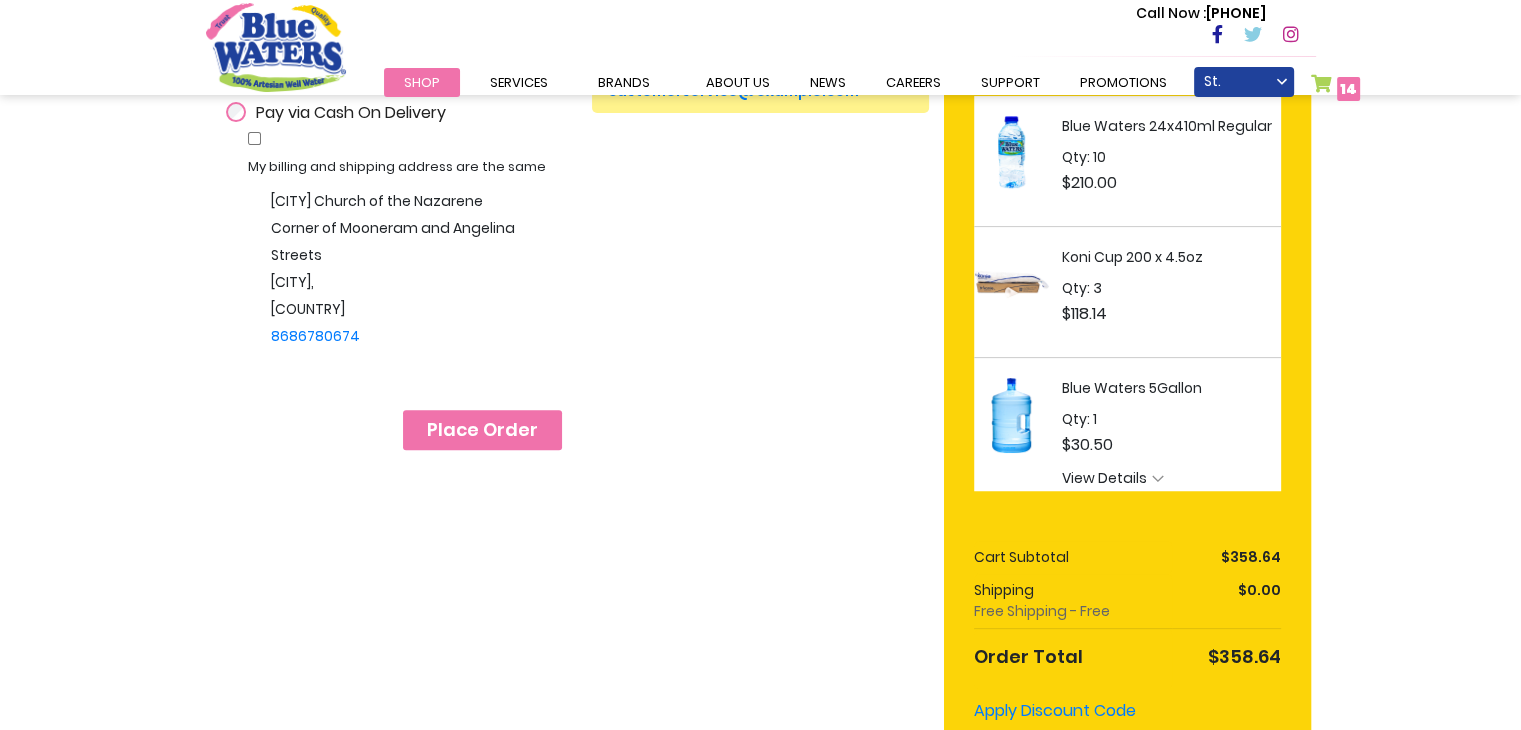 click on "Place Order" at bounding box center (482, 430) 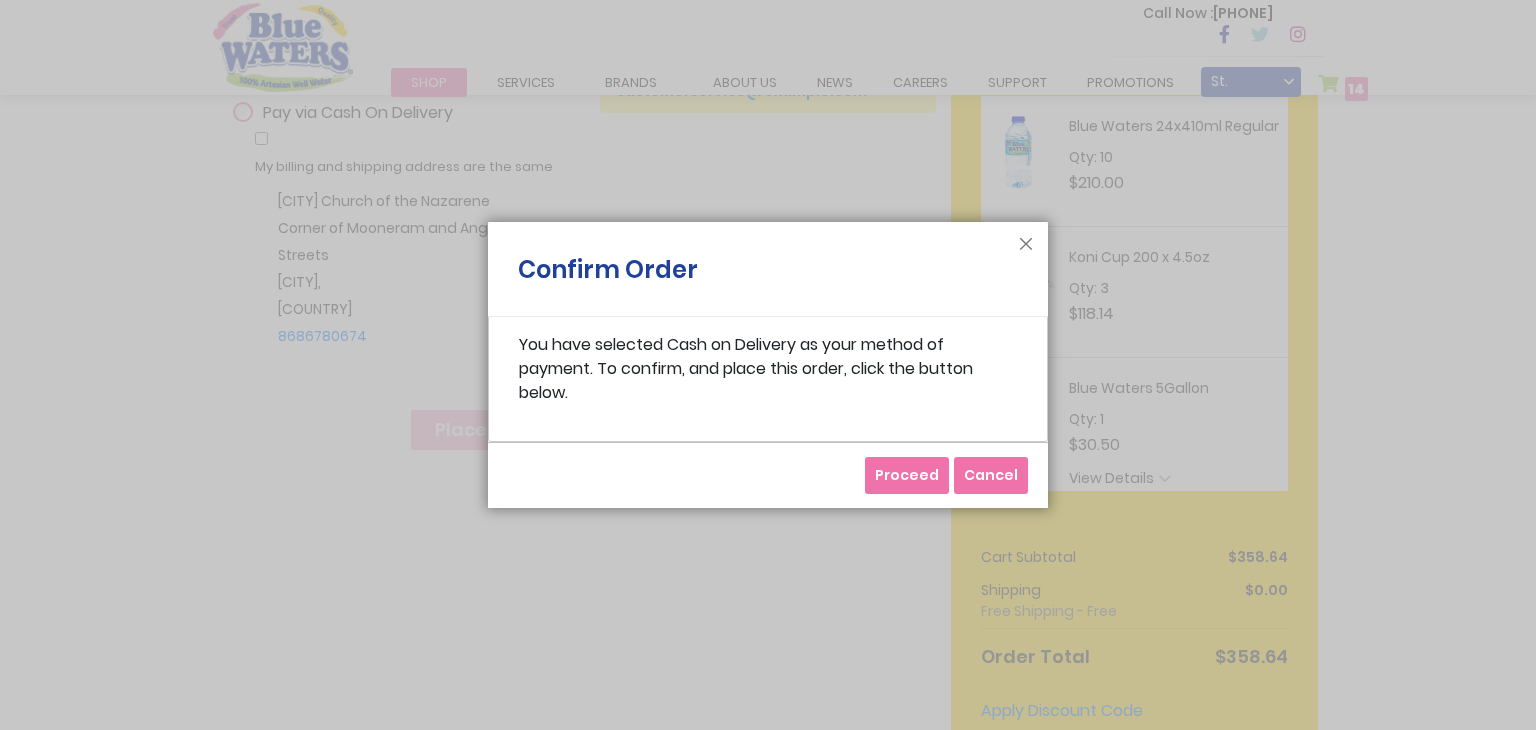 click on "Proceed" at bounding box center (907, 475) 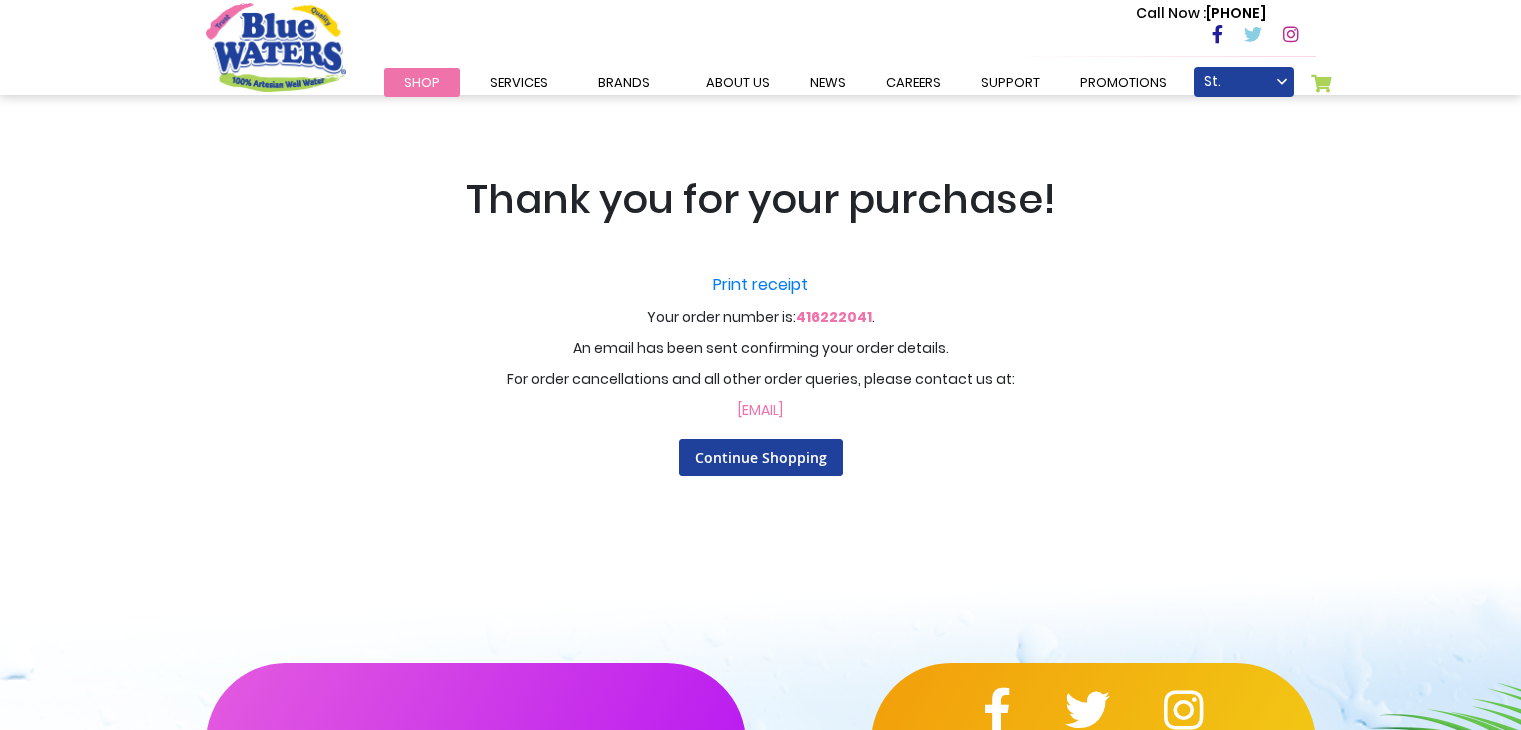 scroll, scrollTop: 0, scrollLeft: 0, axis: both 